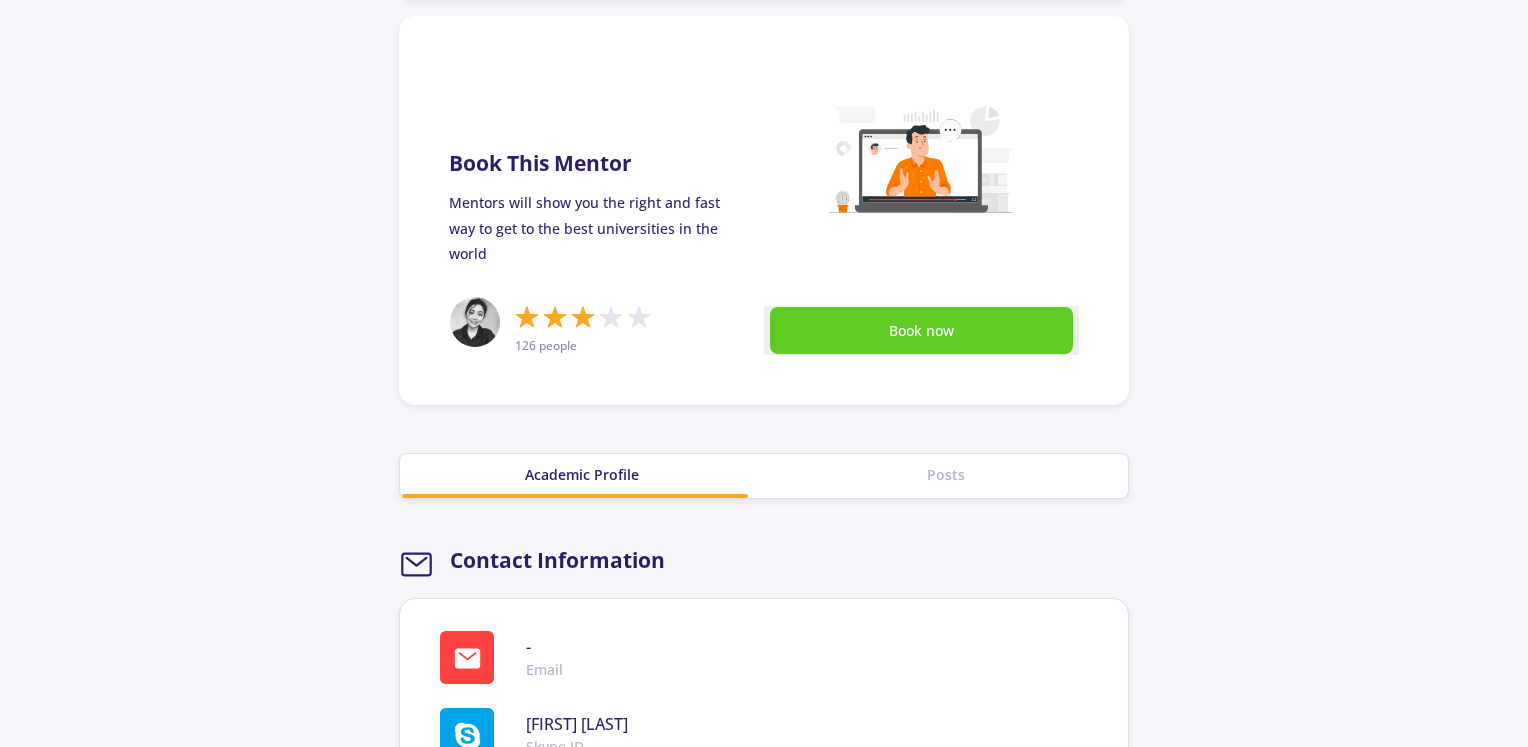 scroll, scrollTop: 666, scrollLeft: 0, axis: vertical 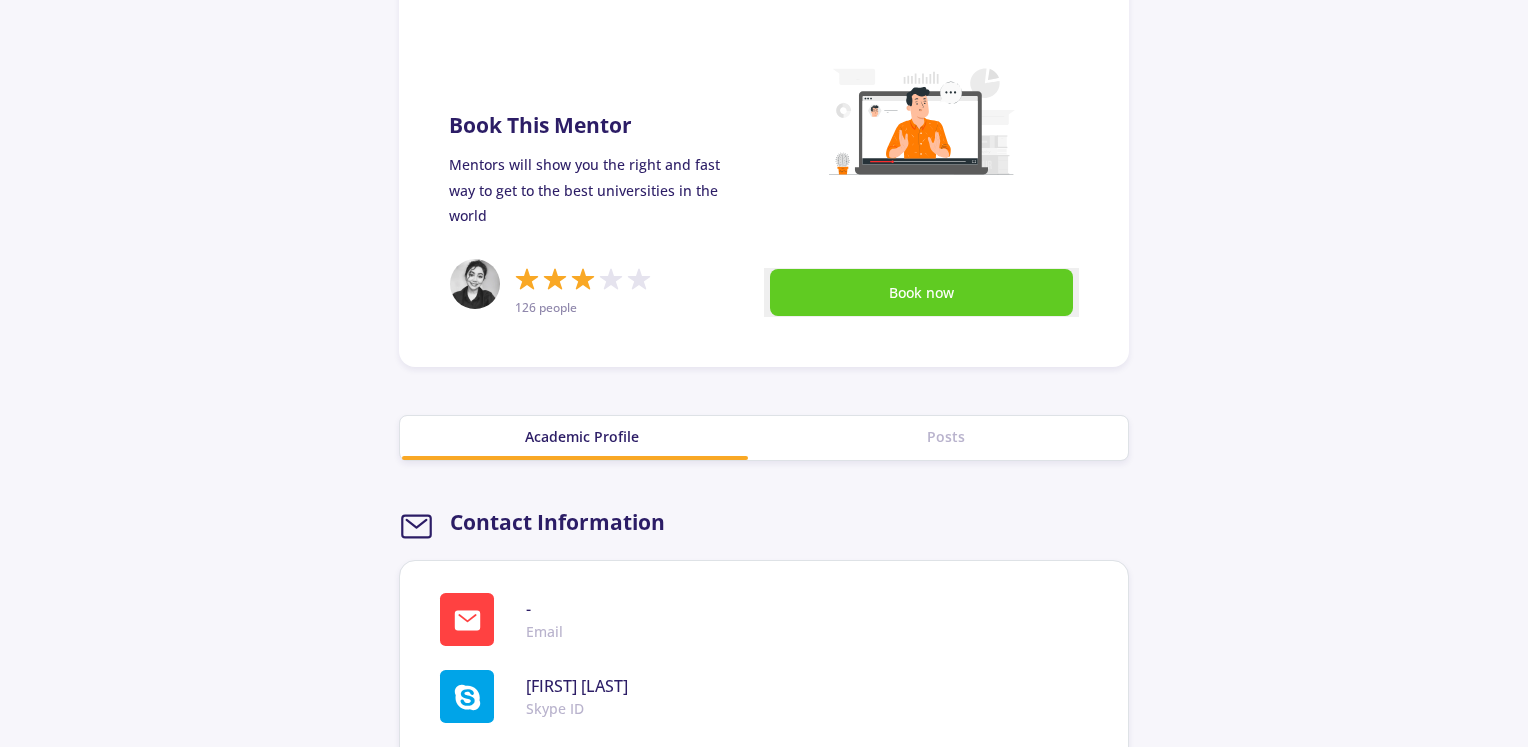 click on "Academic Profile" 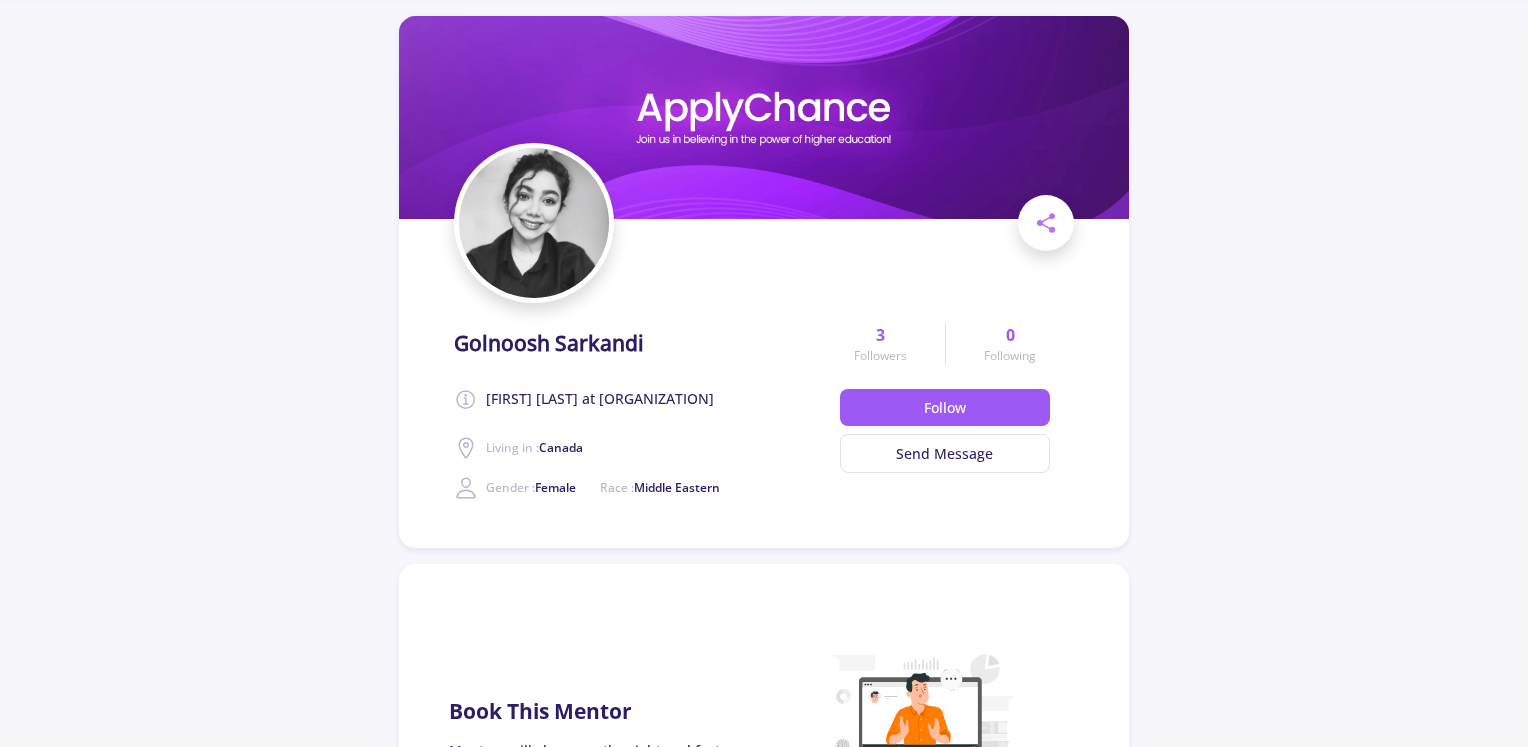 scroll, scrollTop: 0, scrollLeft: 0, axis: both 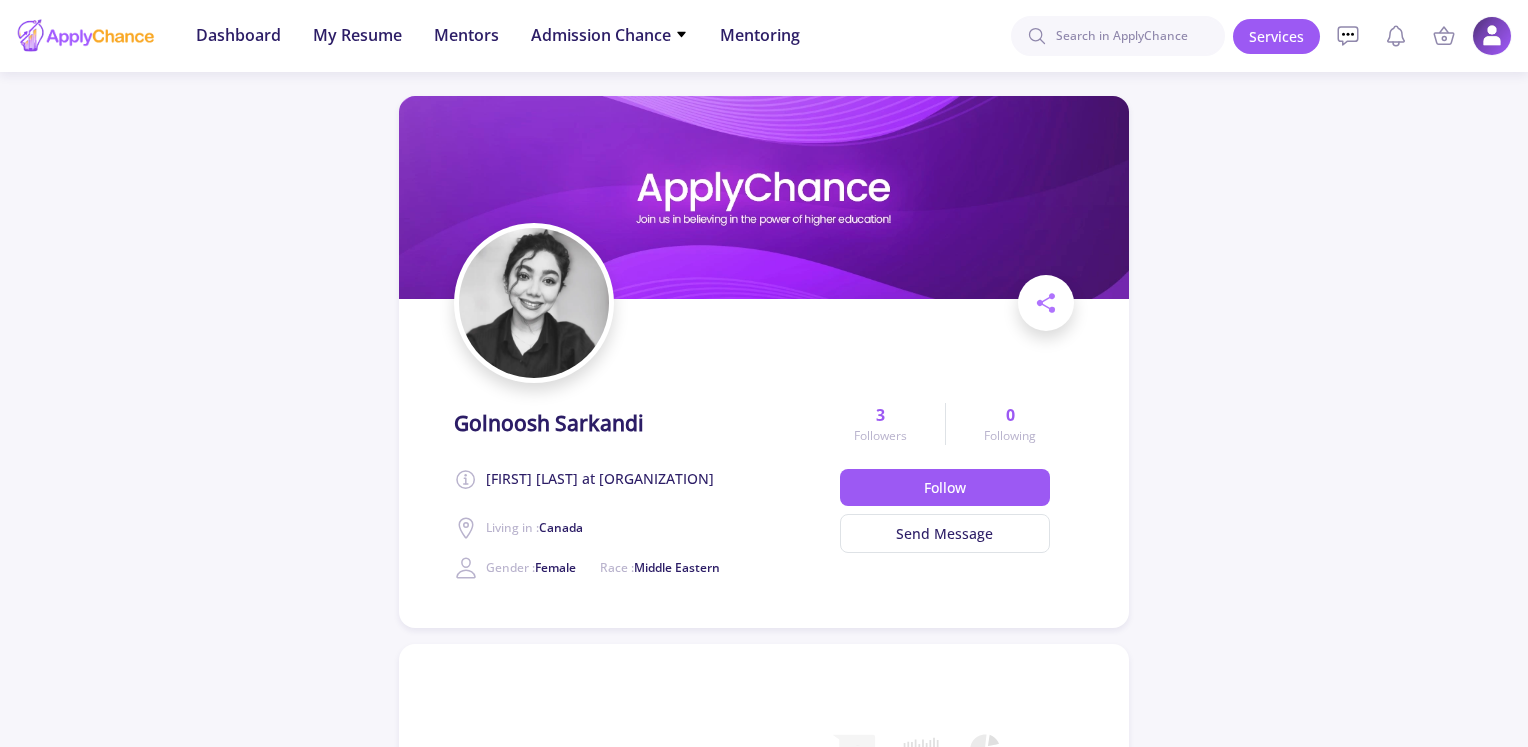 click 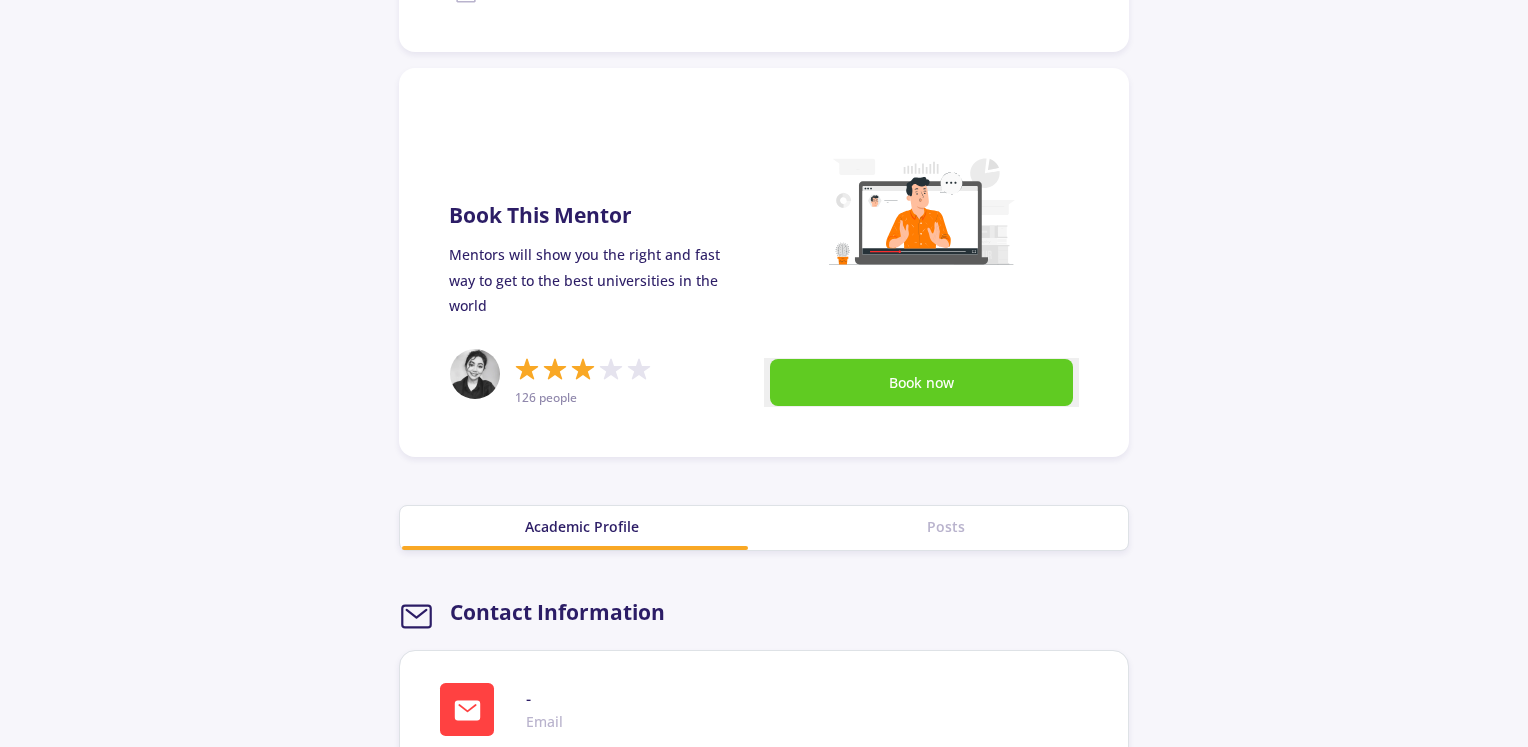 scroll, scrollTop: 666, scrollLeft: 0, axis: vertical 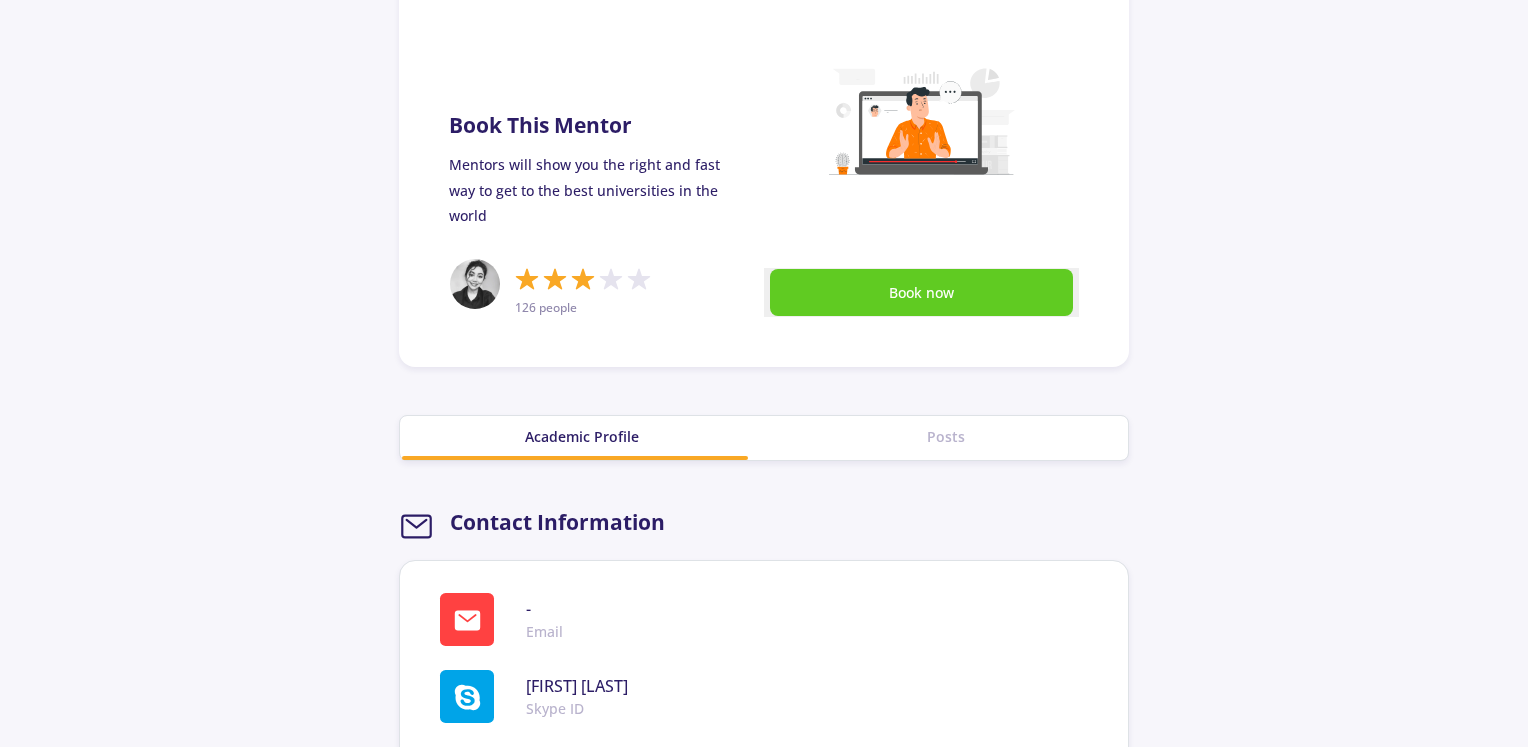 click on "Posts" 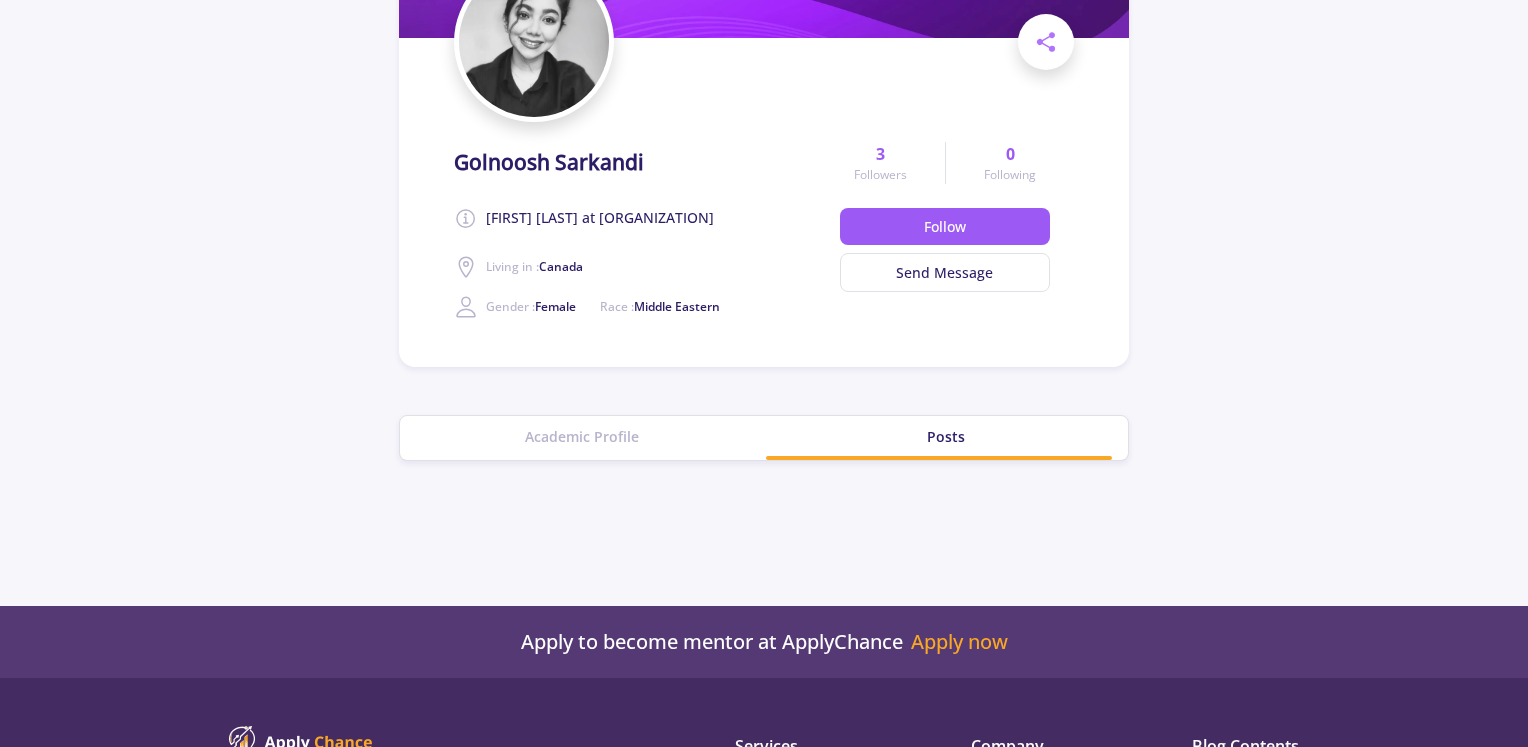 click on "Academic Profile" 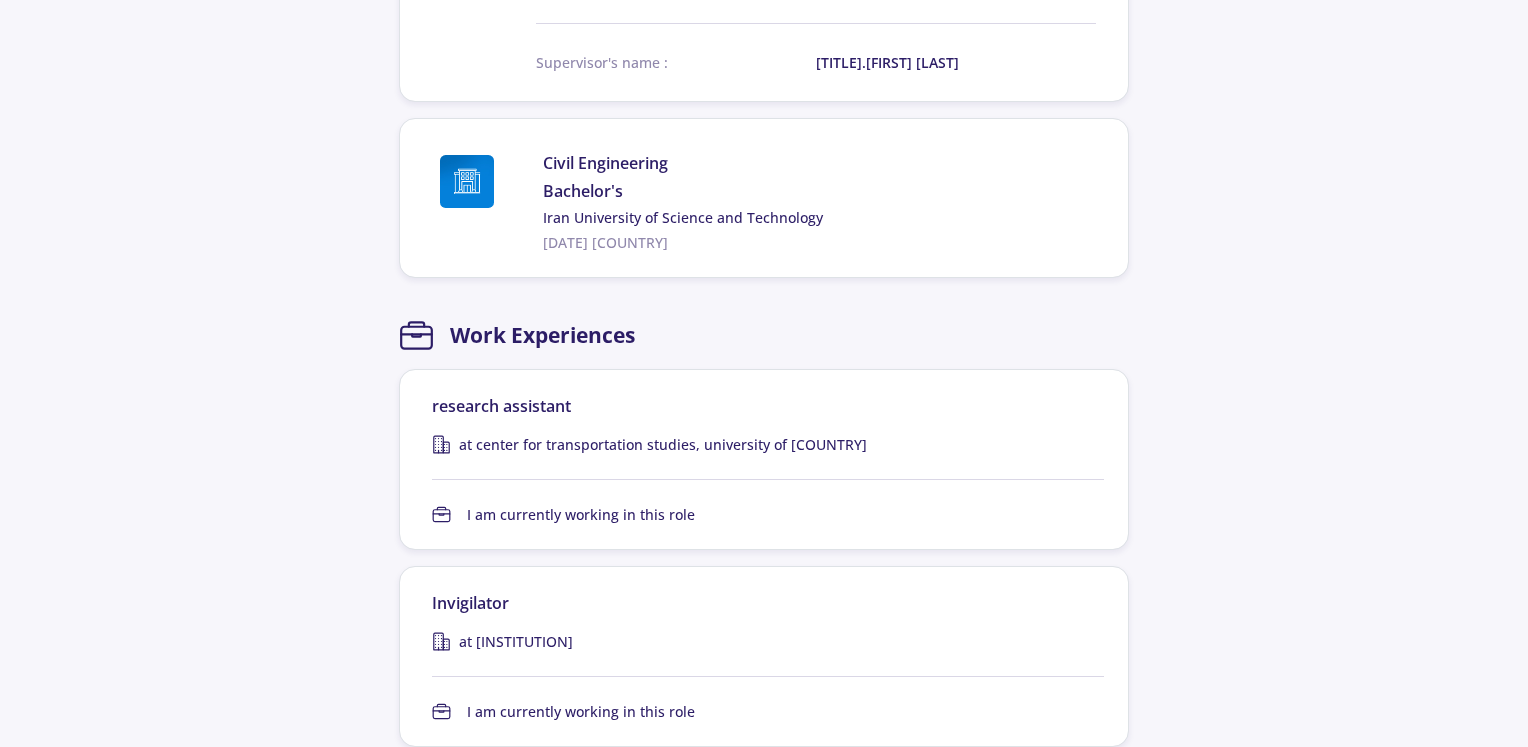 scroll, scrollTop: 1666, scrollLeft: 0, axis: vertical 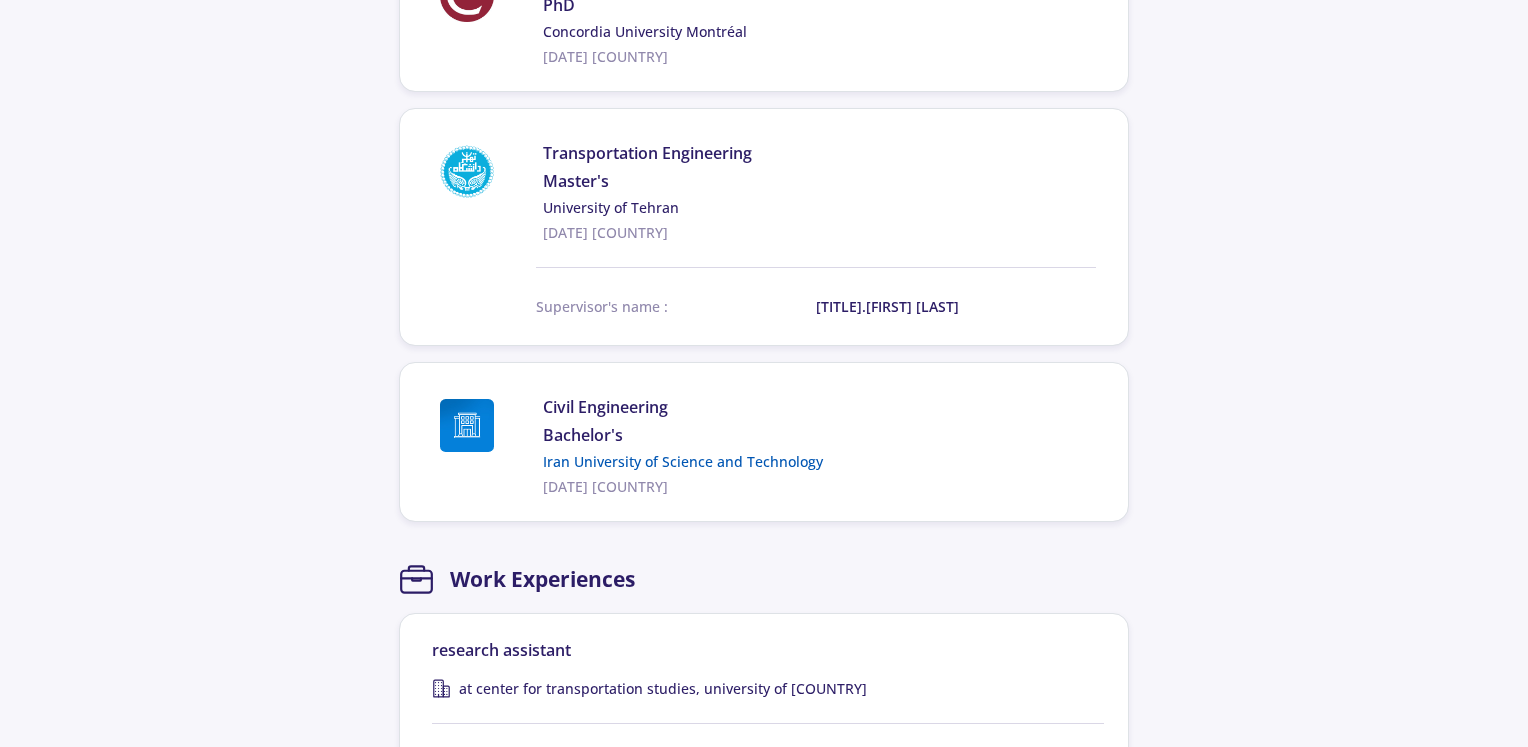 click on "Iran University of Science and Technology" 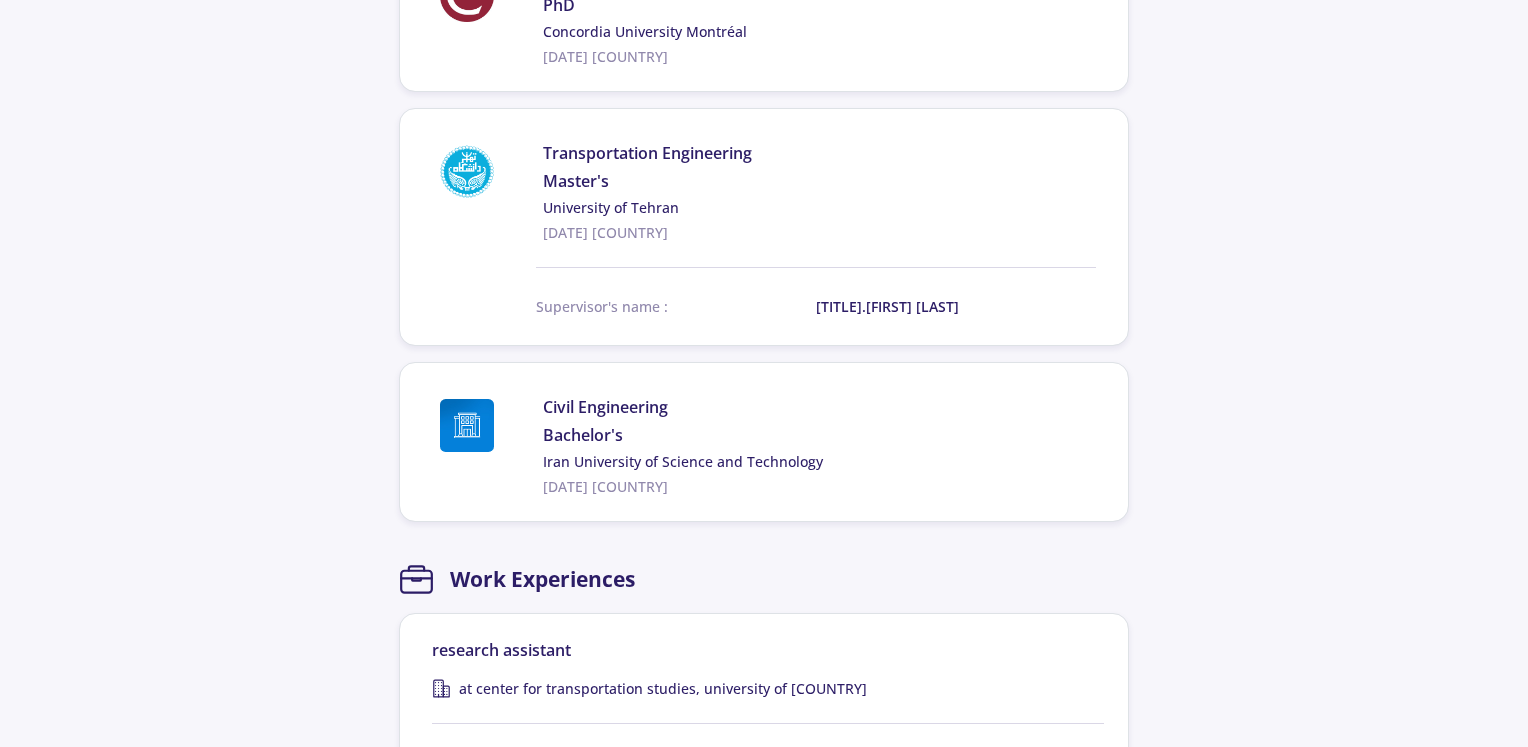 click 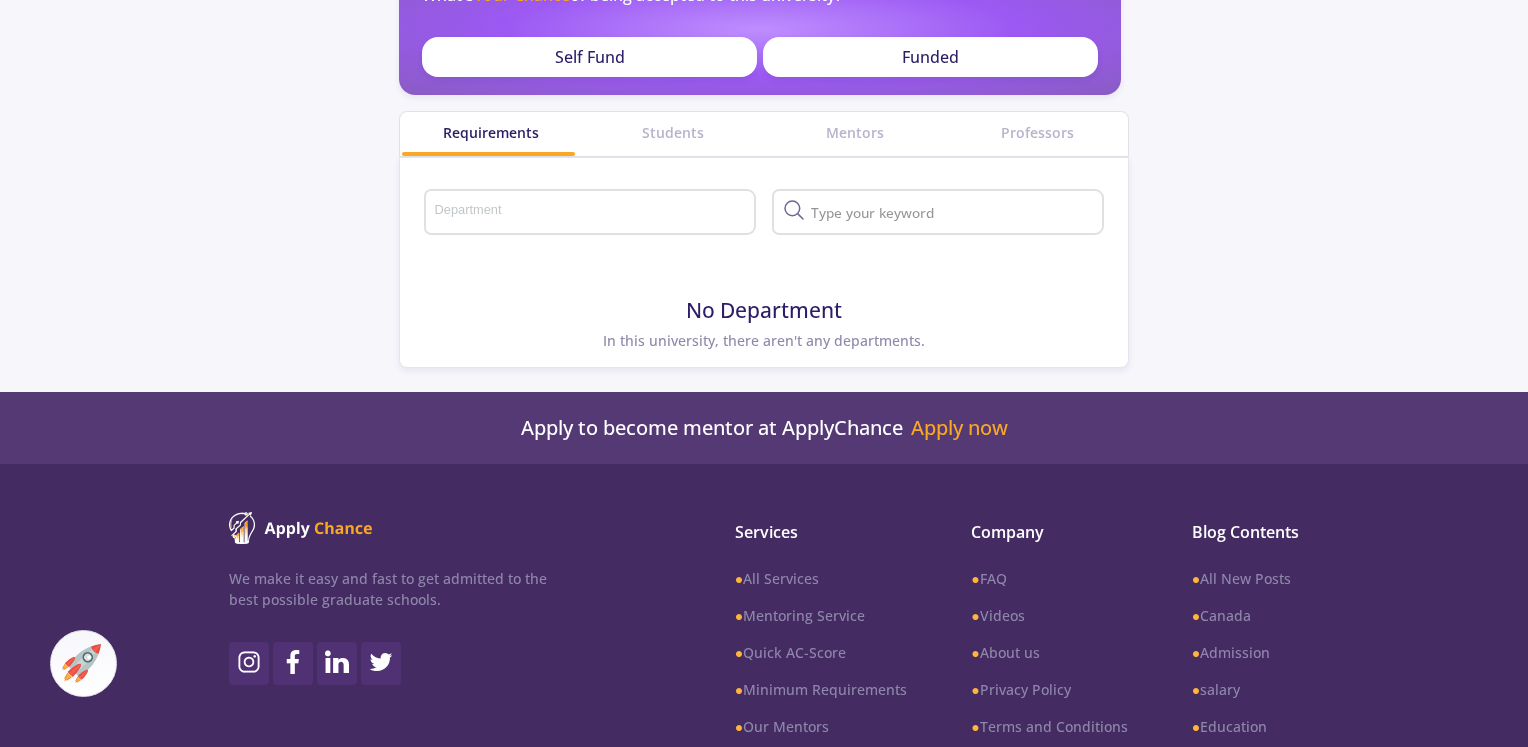 scroll, scrollTop: 344, scrollLeft: 0, axis: vertical 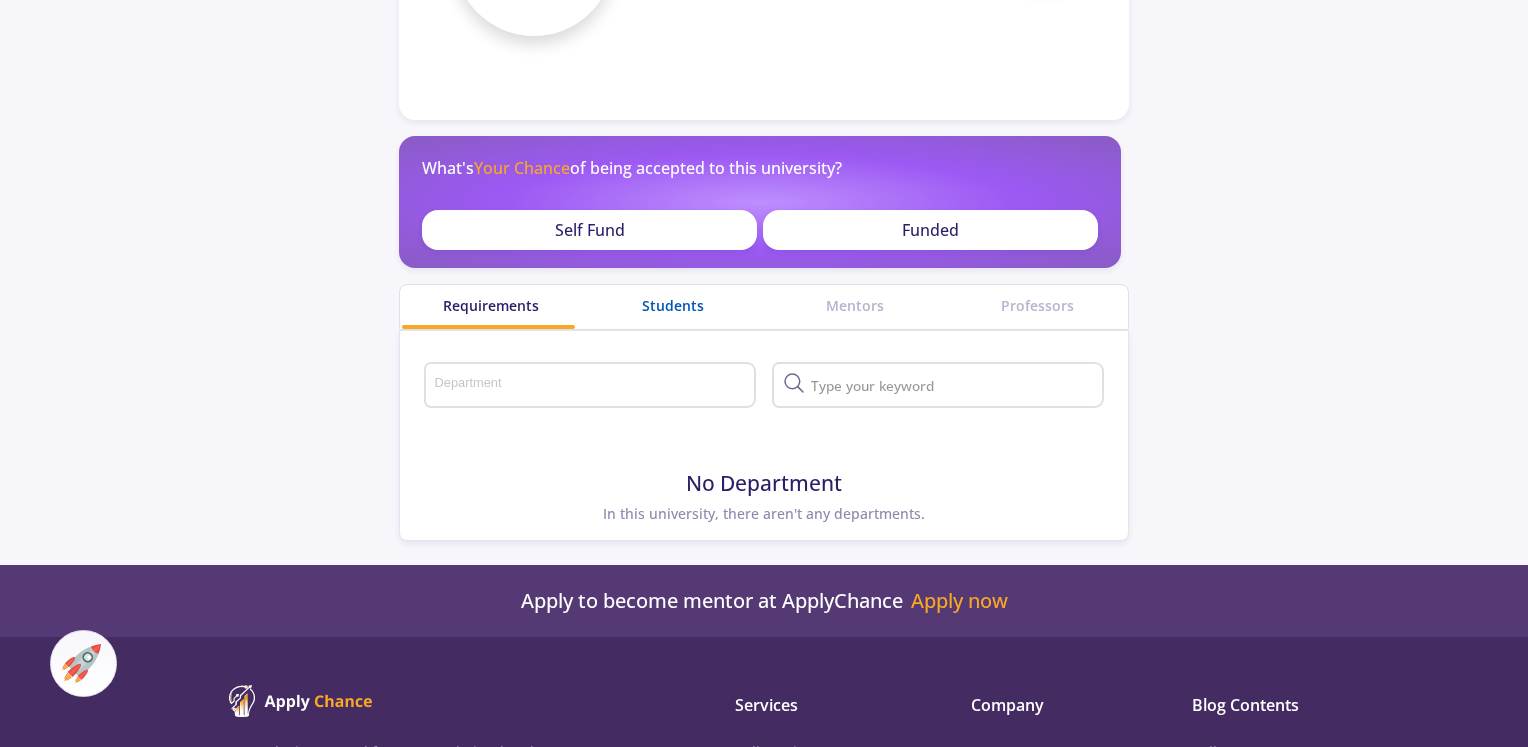 click on "Students" 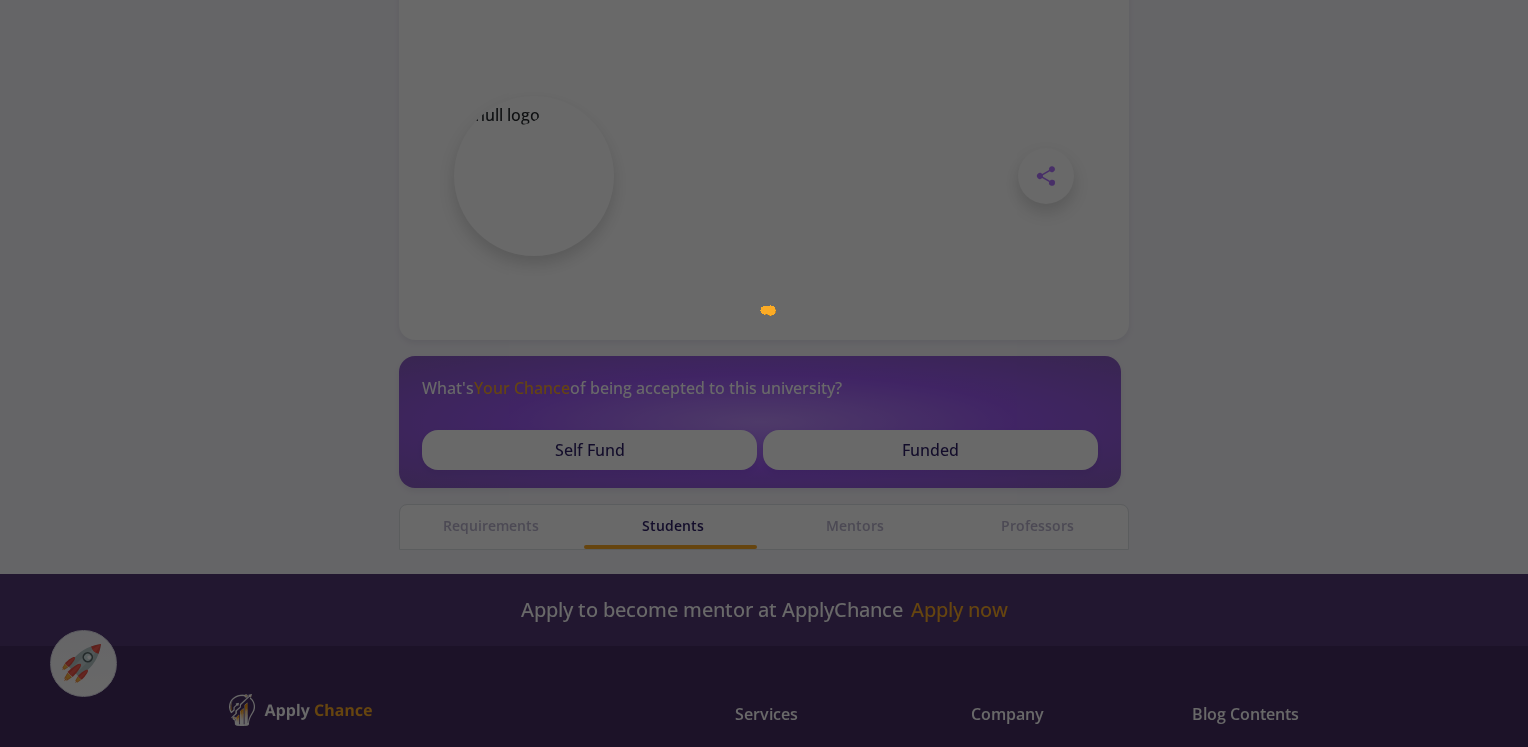 scroll, scrollTop: 0, scrollLeft: 0, axis: both 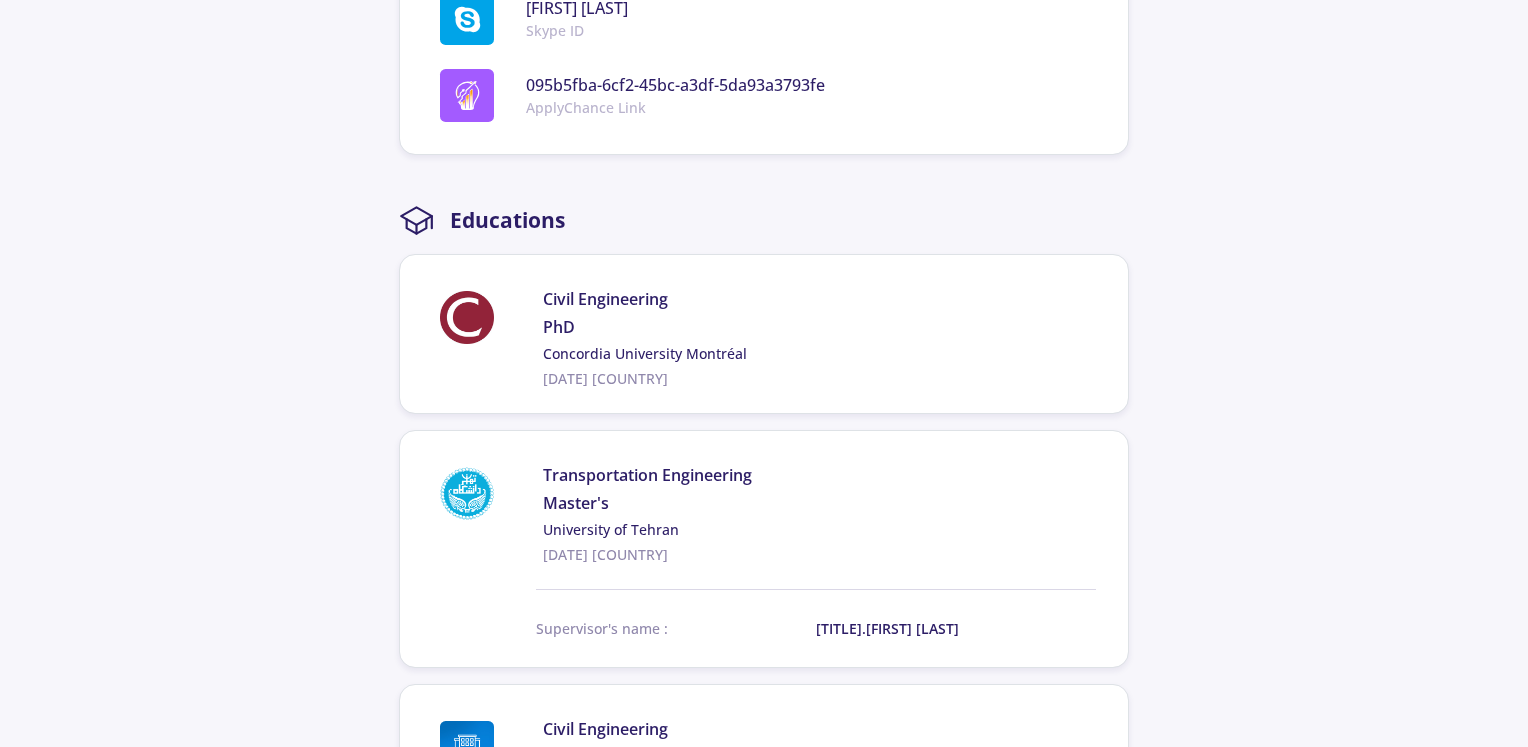 click on "Master's" 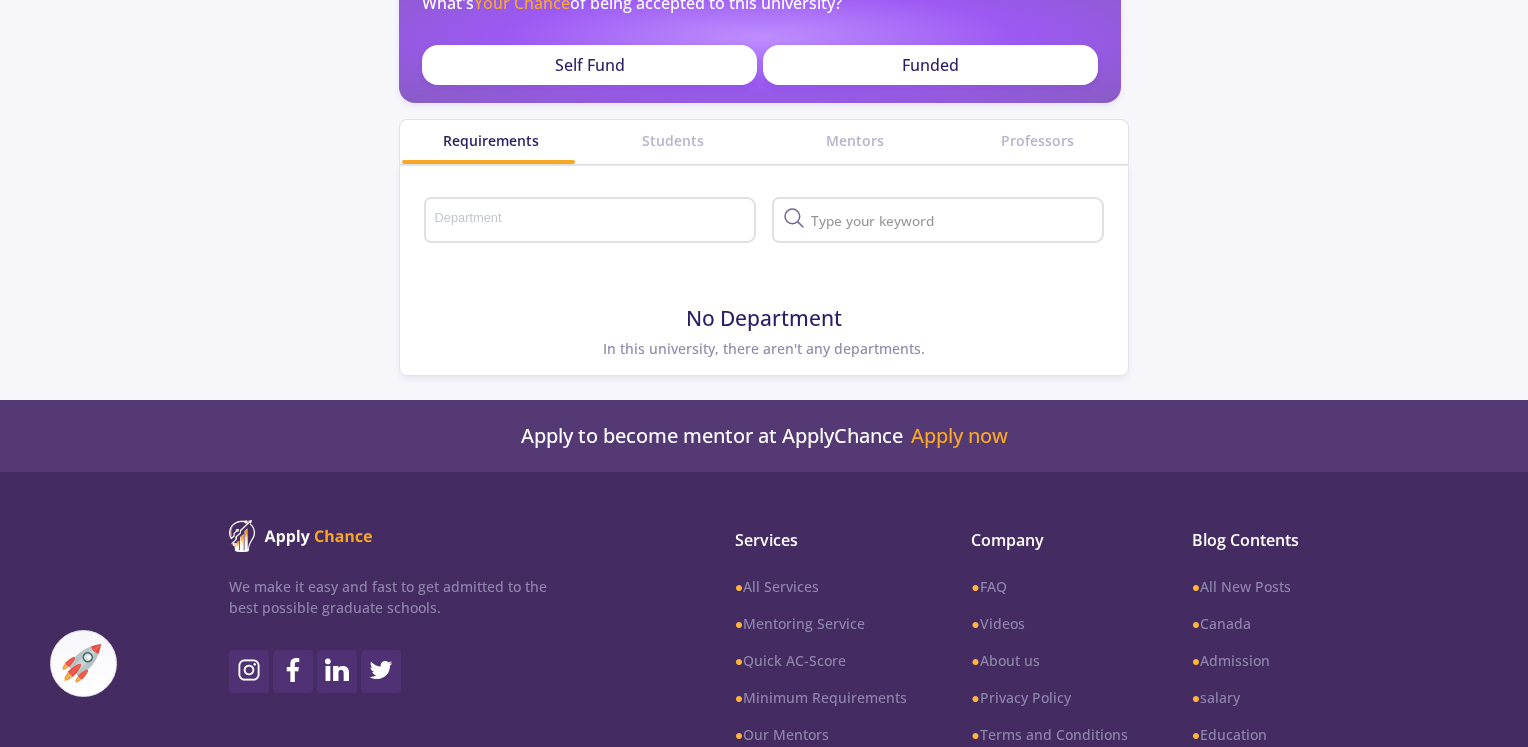 scroll, scrollTop: 177, scrollLeft: 0, axis: vertical 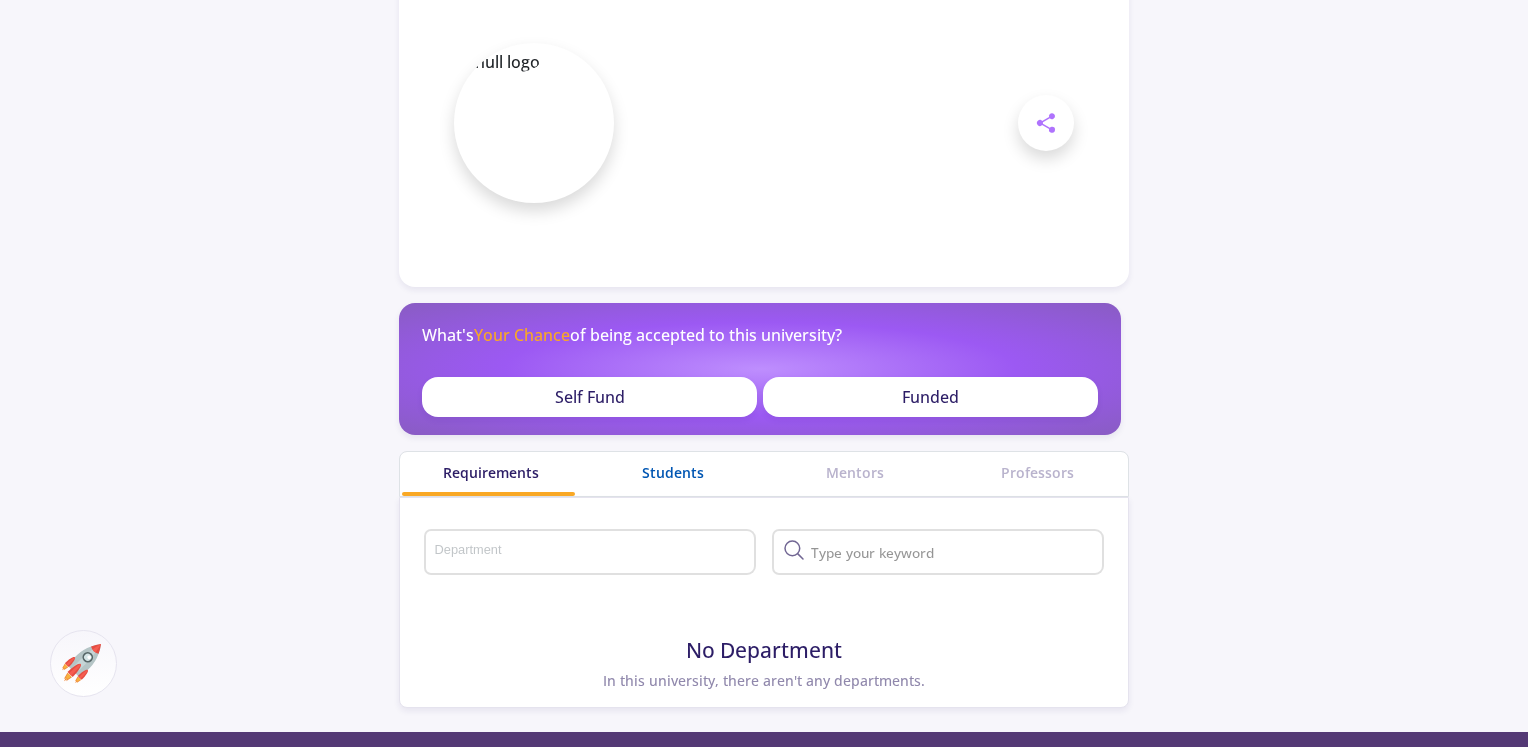 click on "Students" 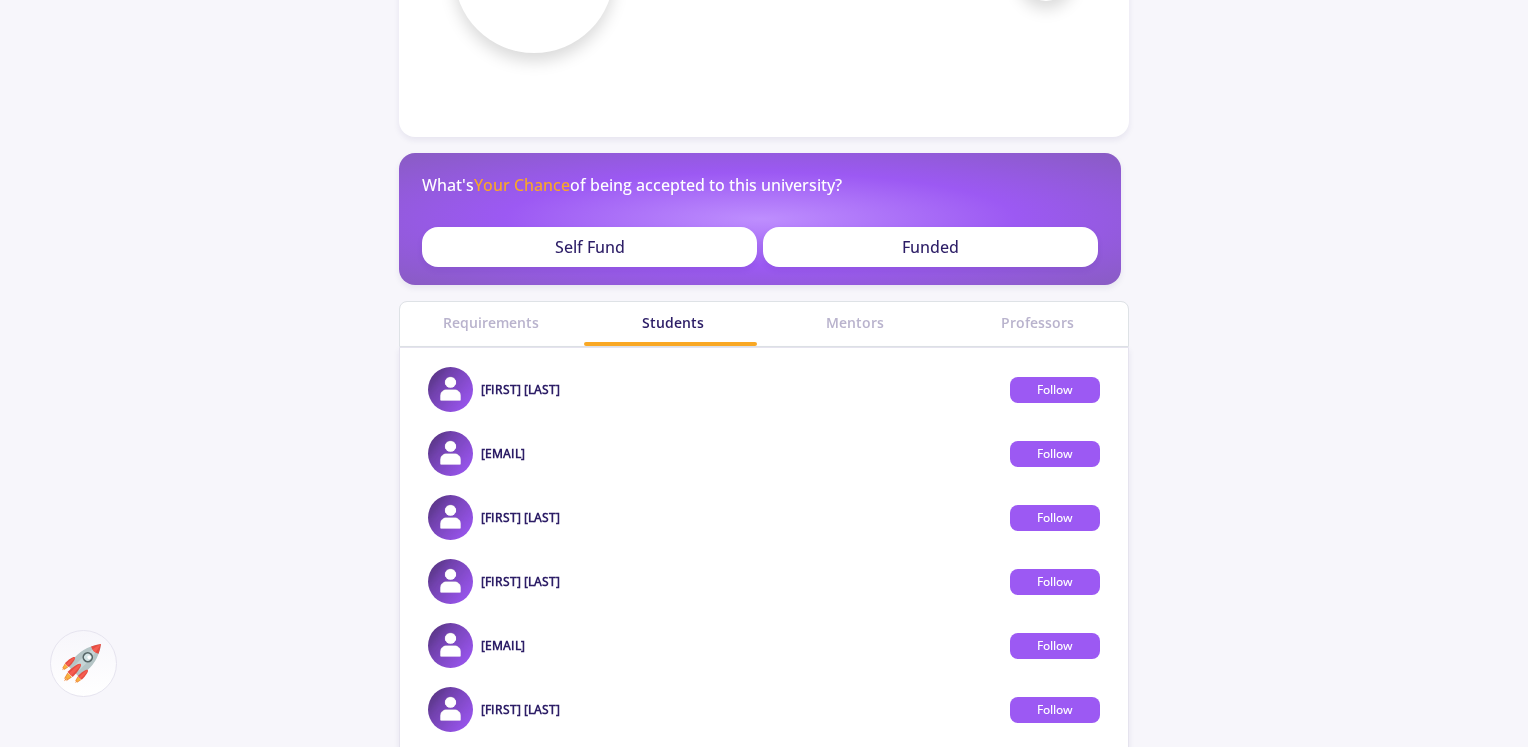 scroll, scrollTop: 0, scrollLeft: 0, axis: both 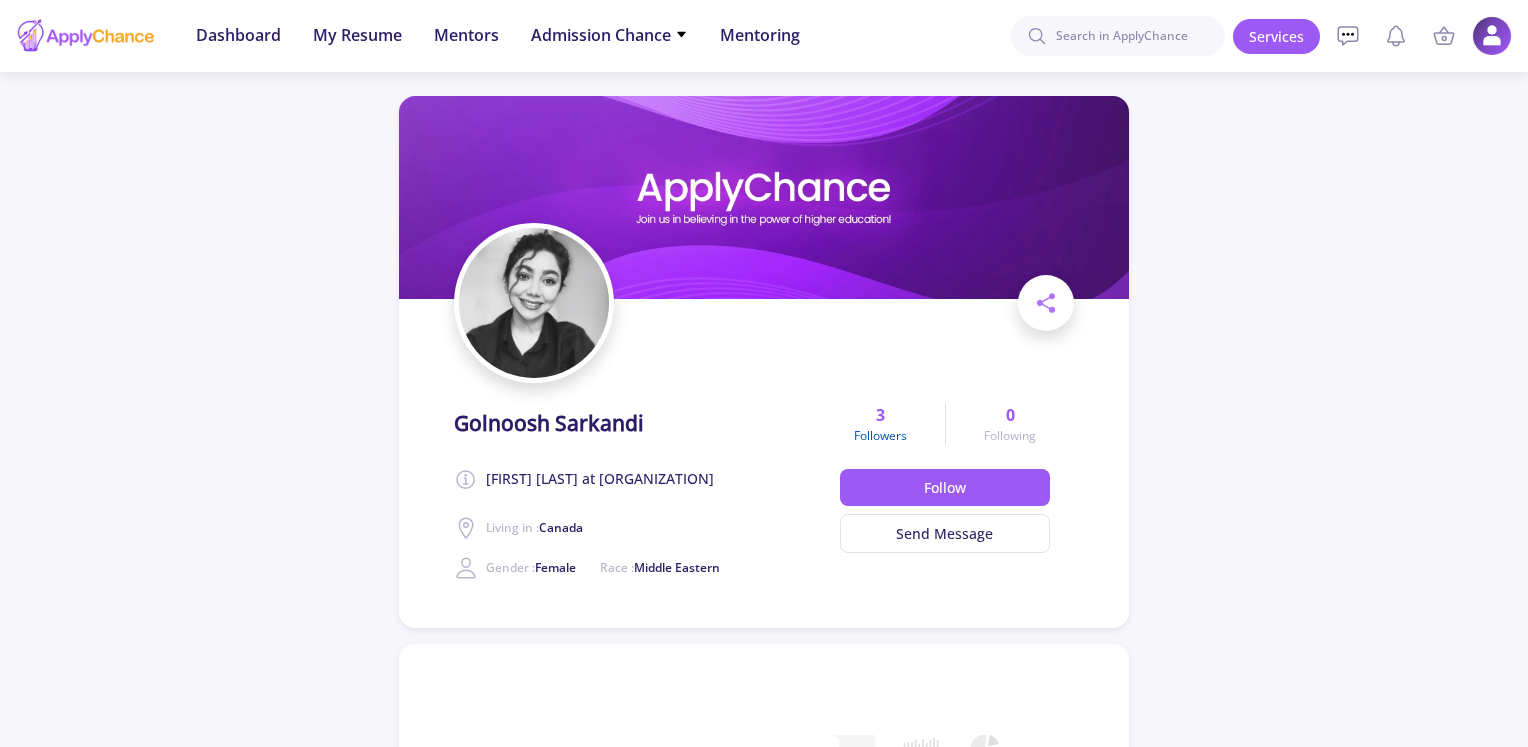 click on "3 Followers" 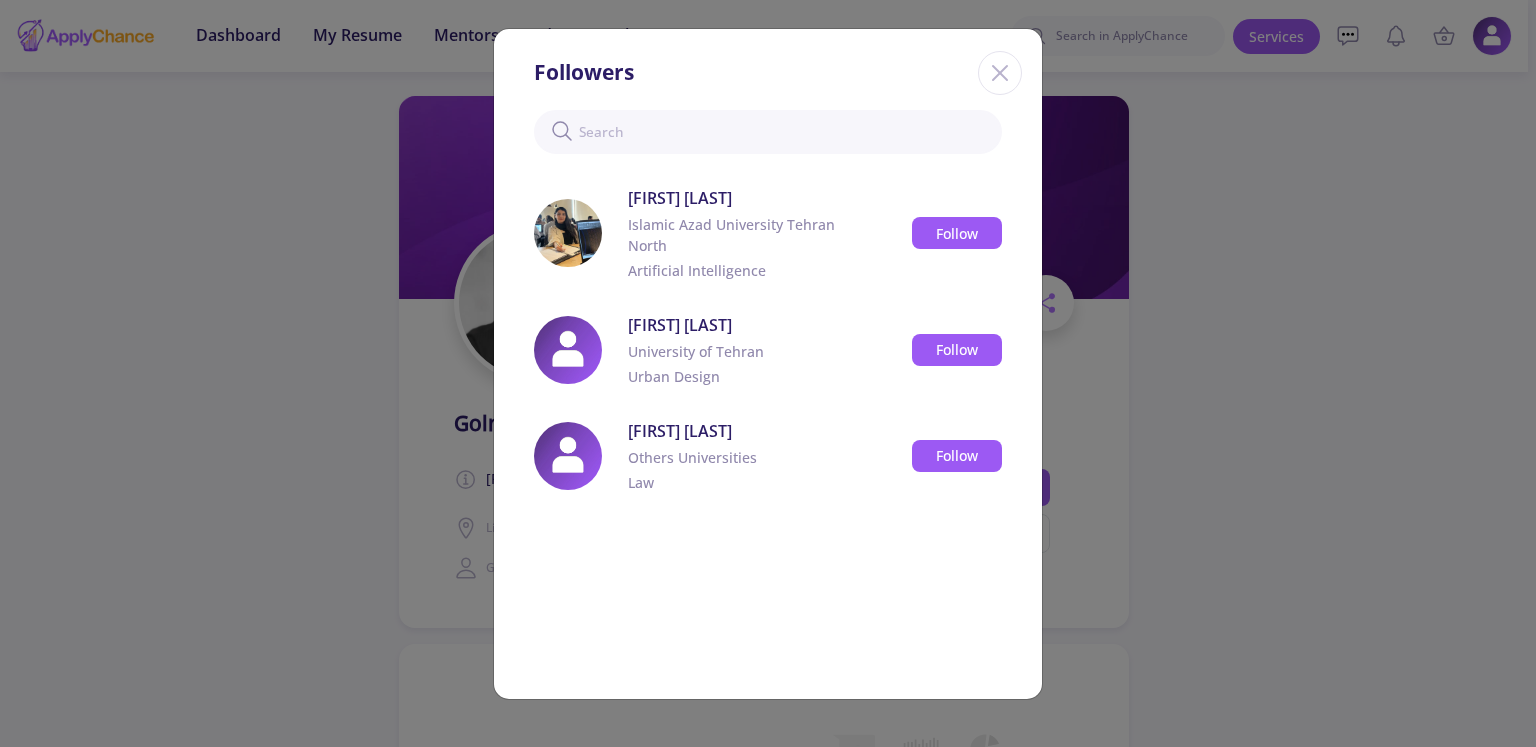 click on "followers [FIRST] [LAST] IslamicAzadUniversity TehranNorth ArtificialIntelligence Follow [FIRST] [LAST] UniversityOfTehran UrbanDesign Follow [FIRST] [LAST] OthersUniversities Law Follow" at bounding box center (768, 373) 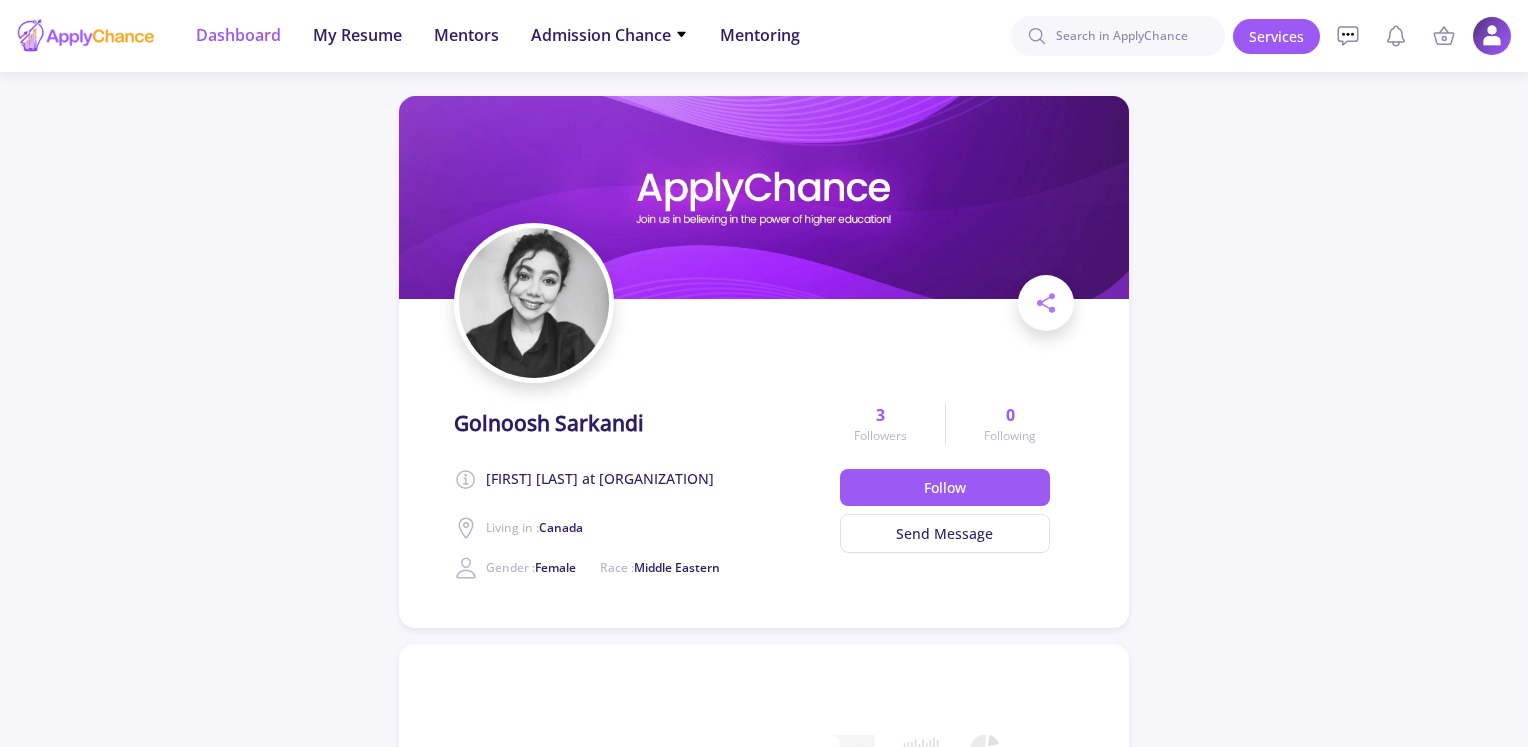 click on "Dashboard" 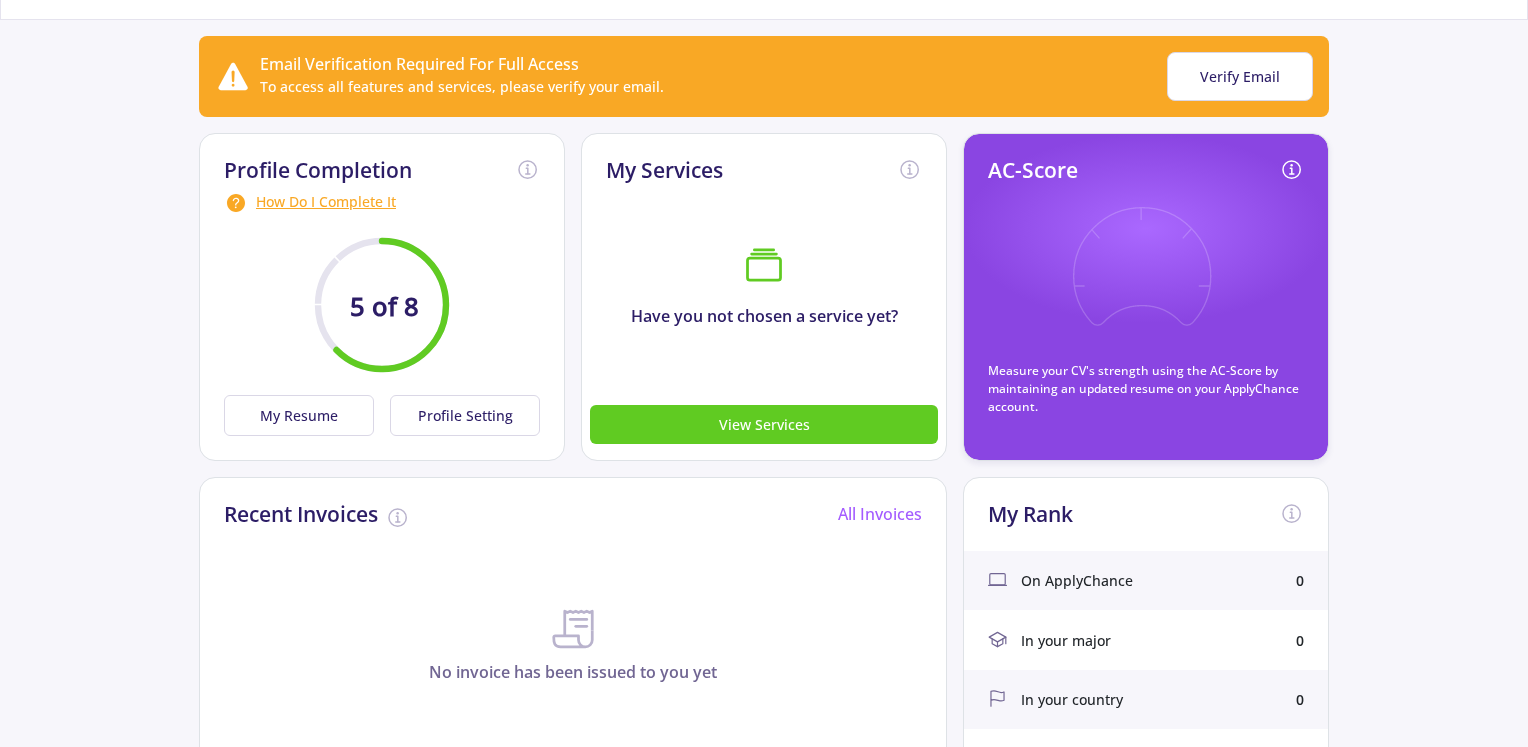scroll, scrollTop: 0, scrollLeft: 0, axis: both 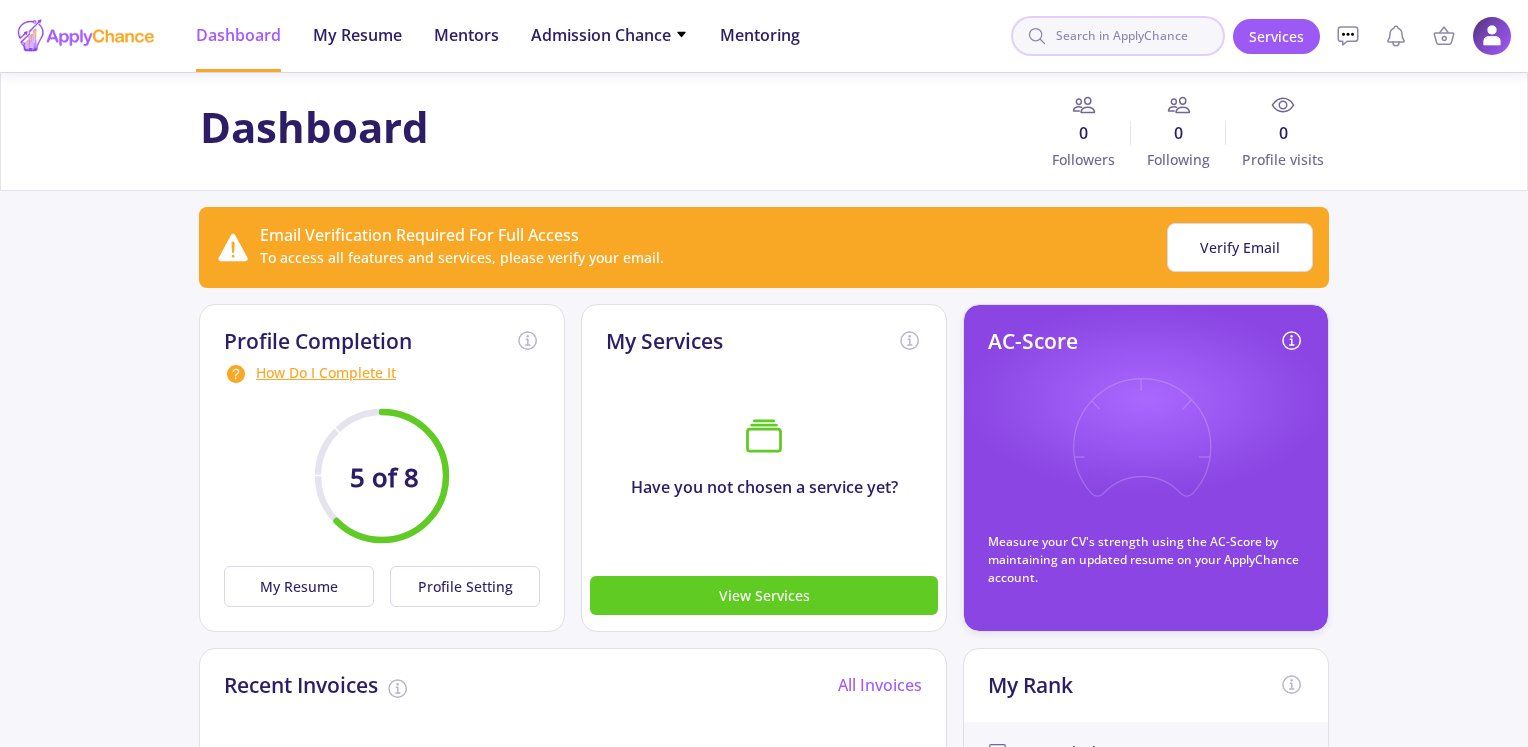 click 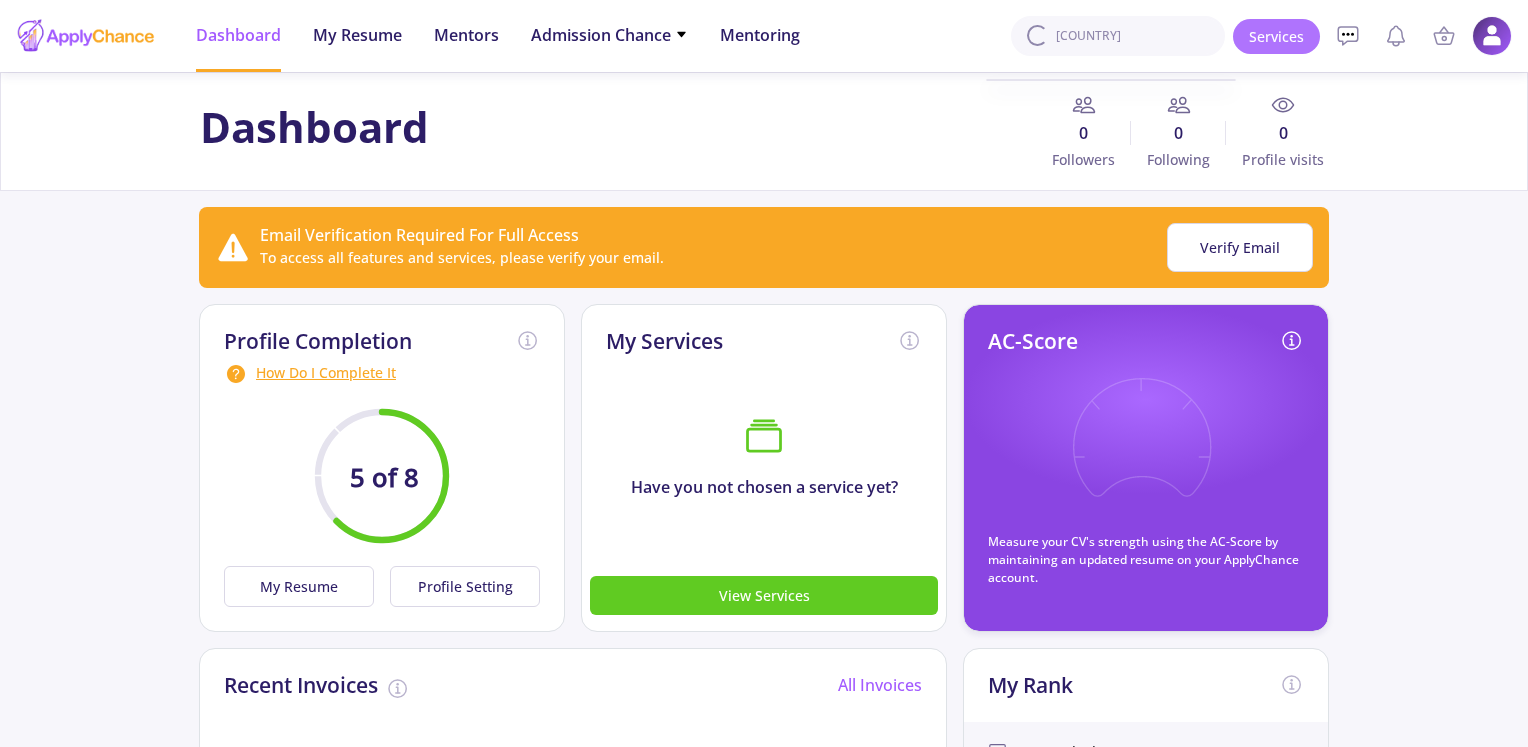 type on "[COUNTRY]" 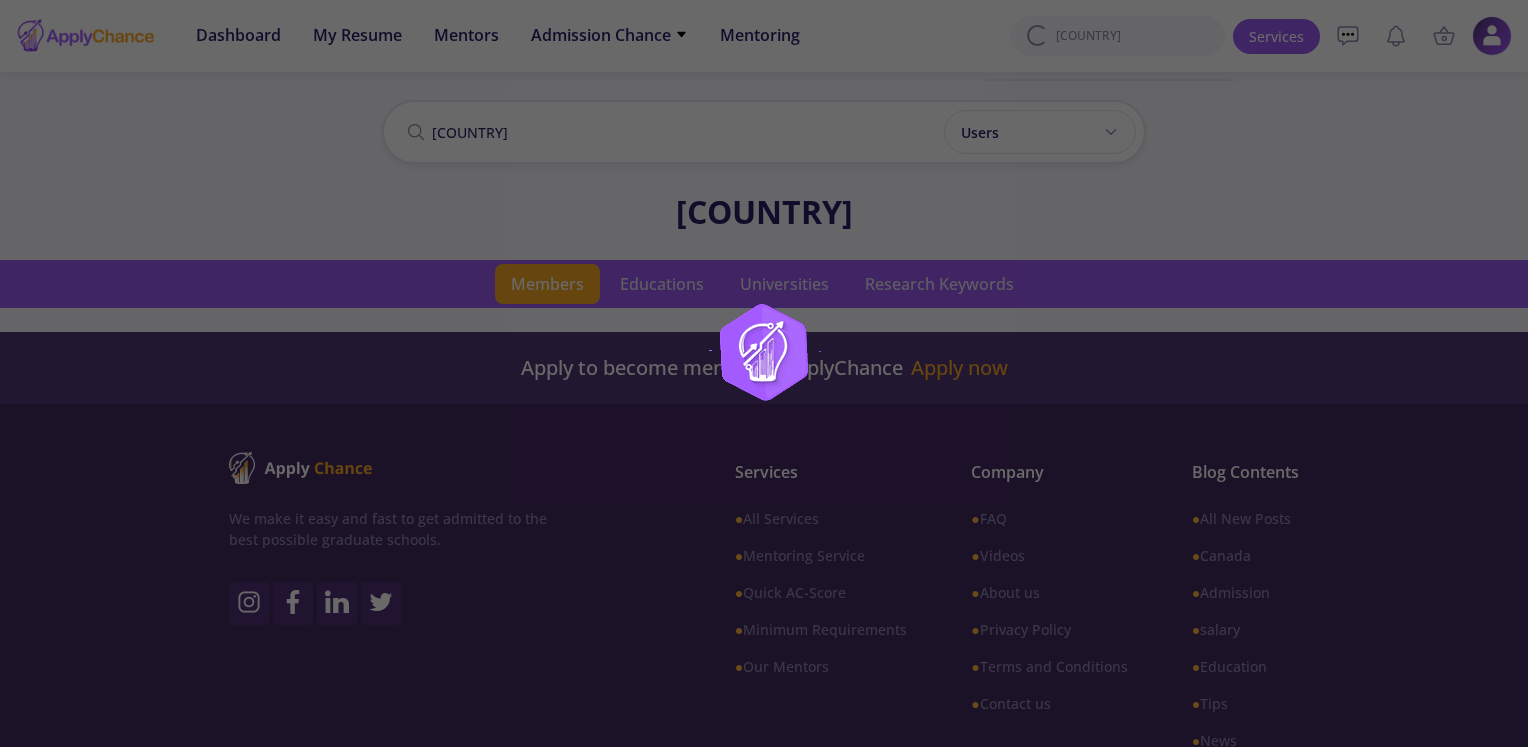 click at bounding box center (764, 373) 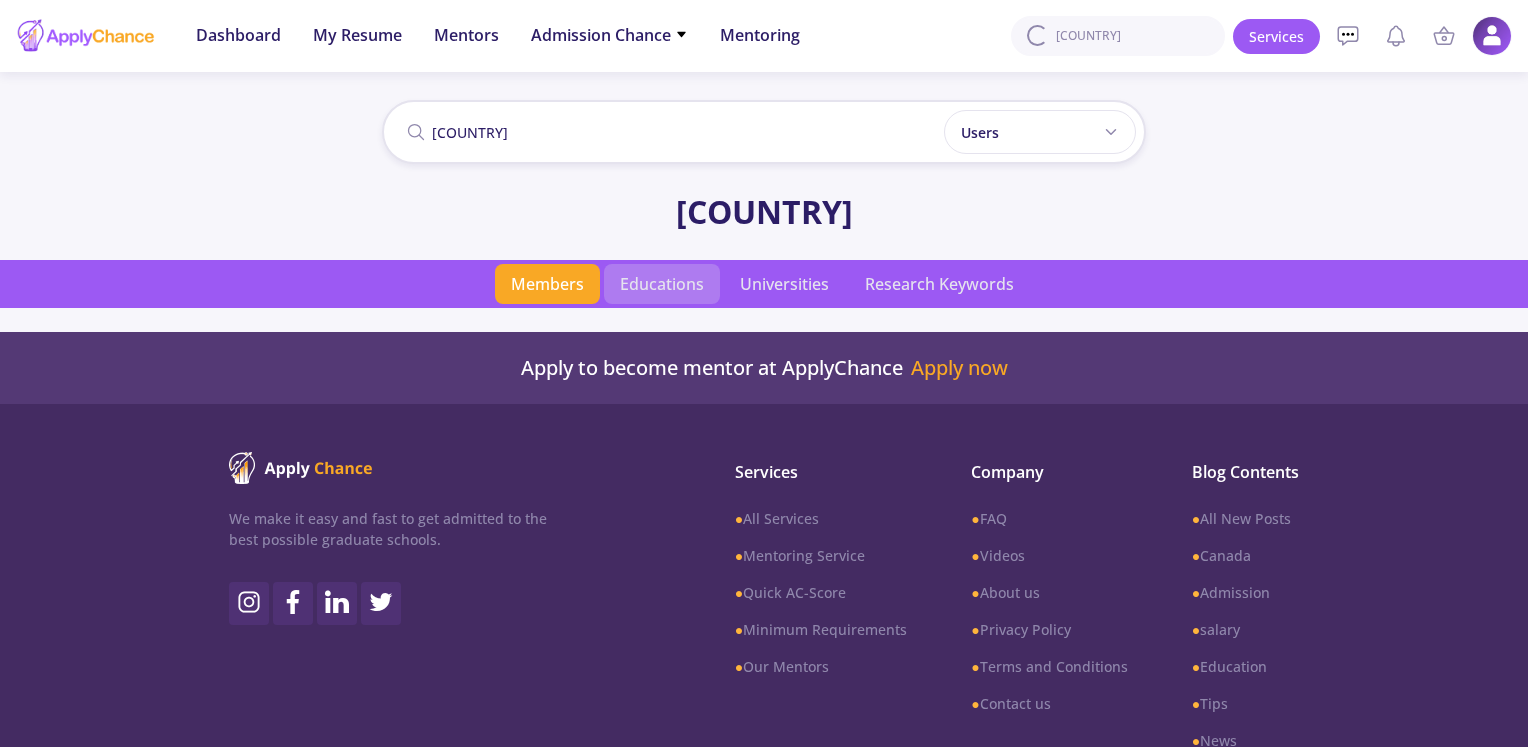 click on "Educations" 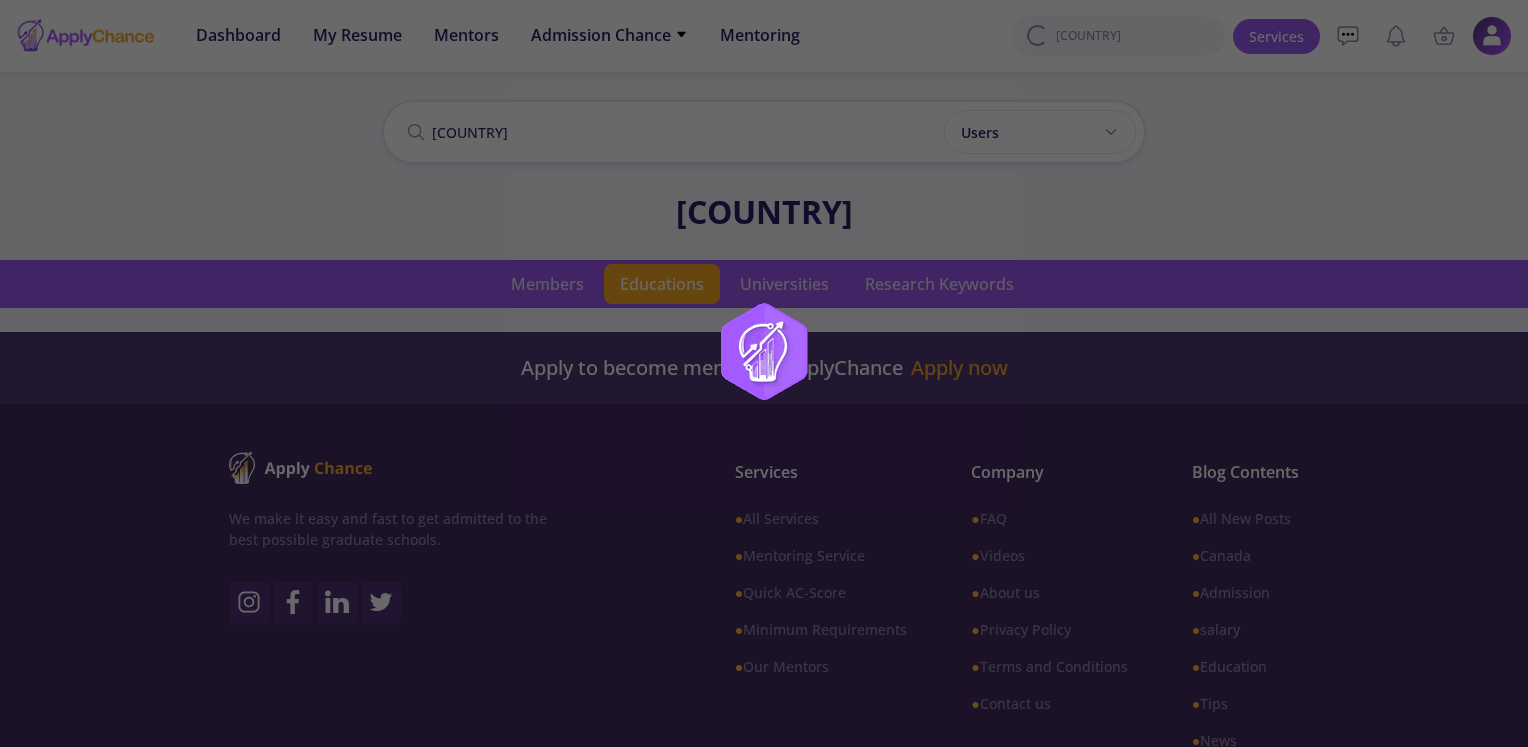 click at bounding box center [764, 374] 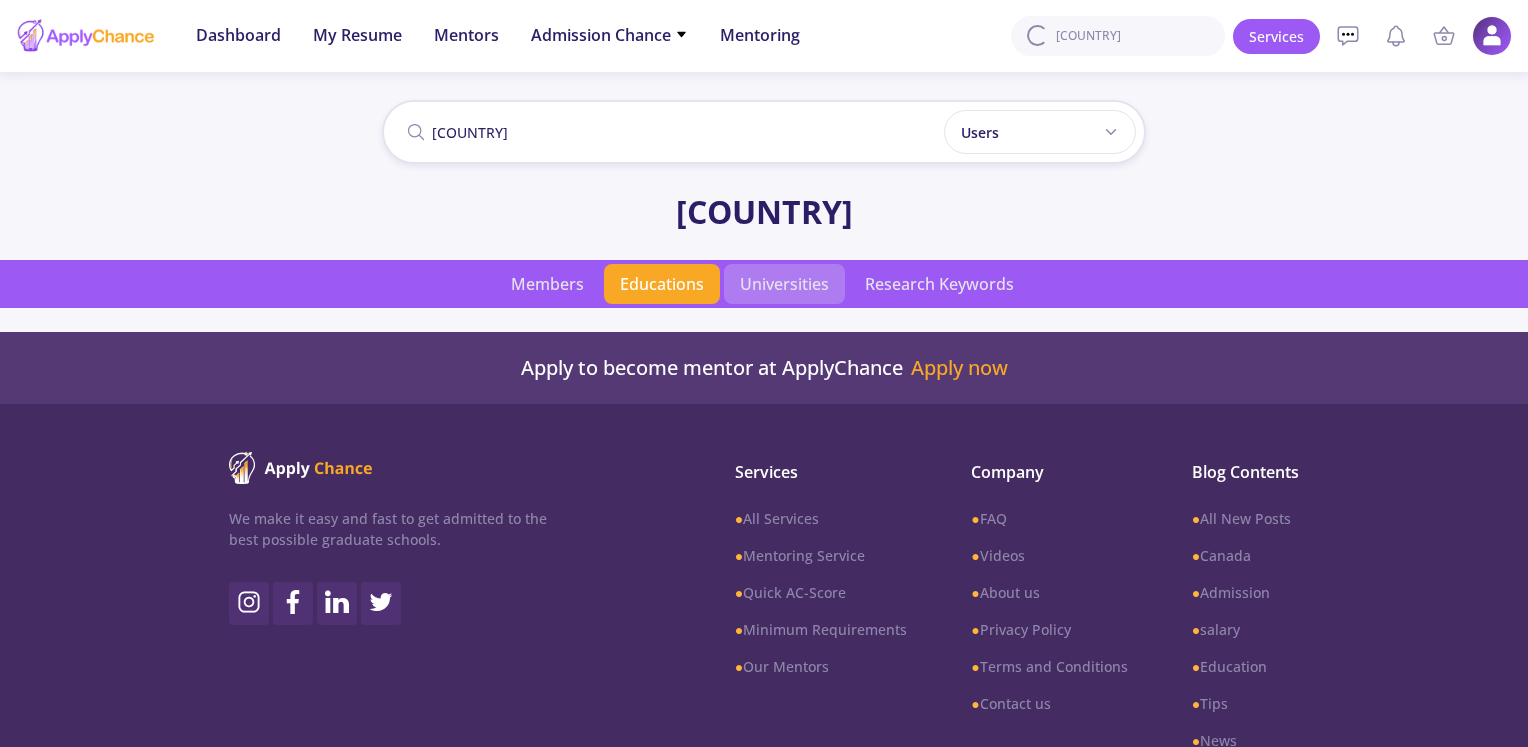 click on "Universities" 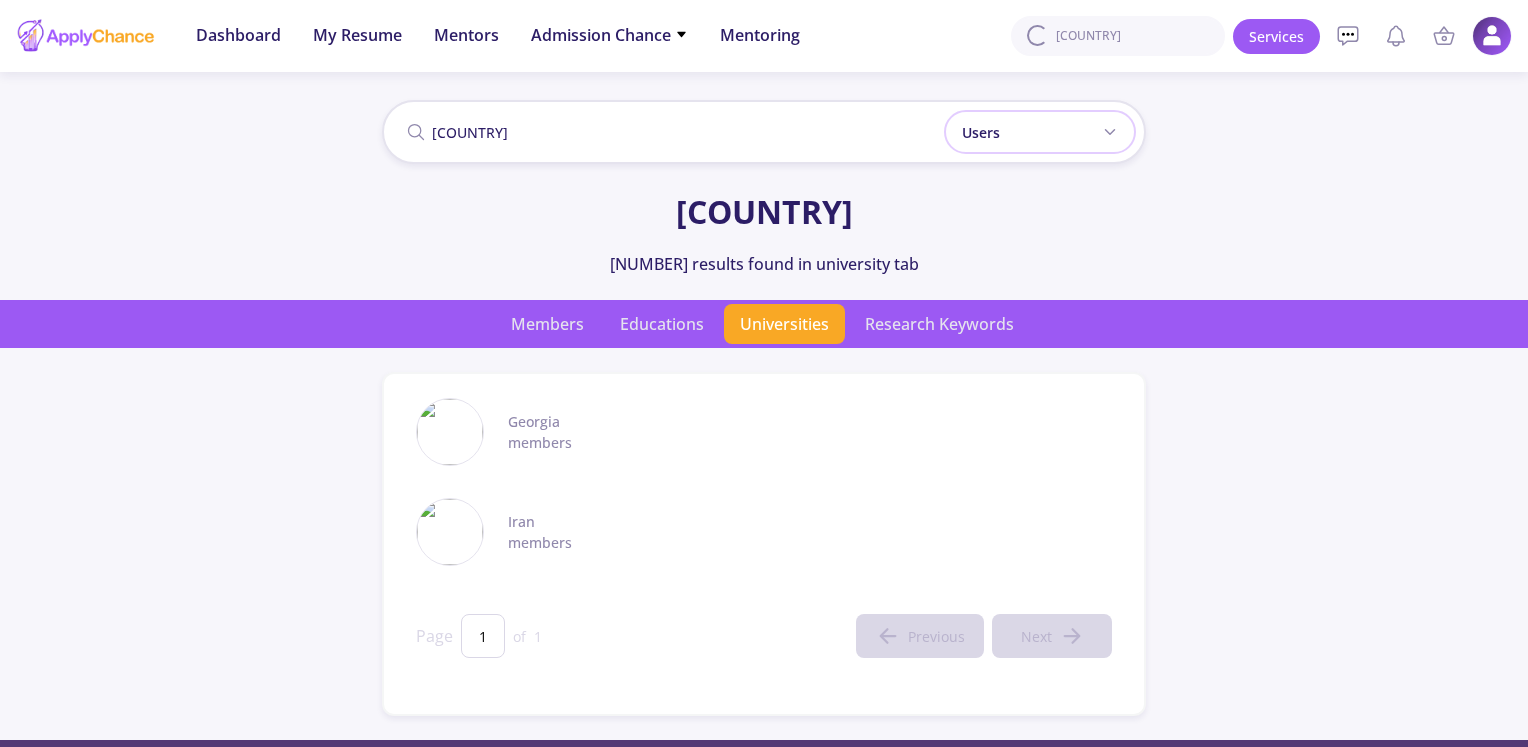 click 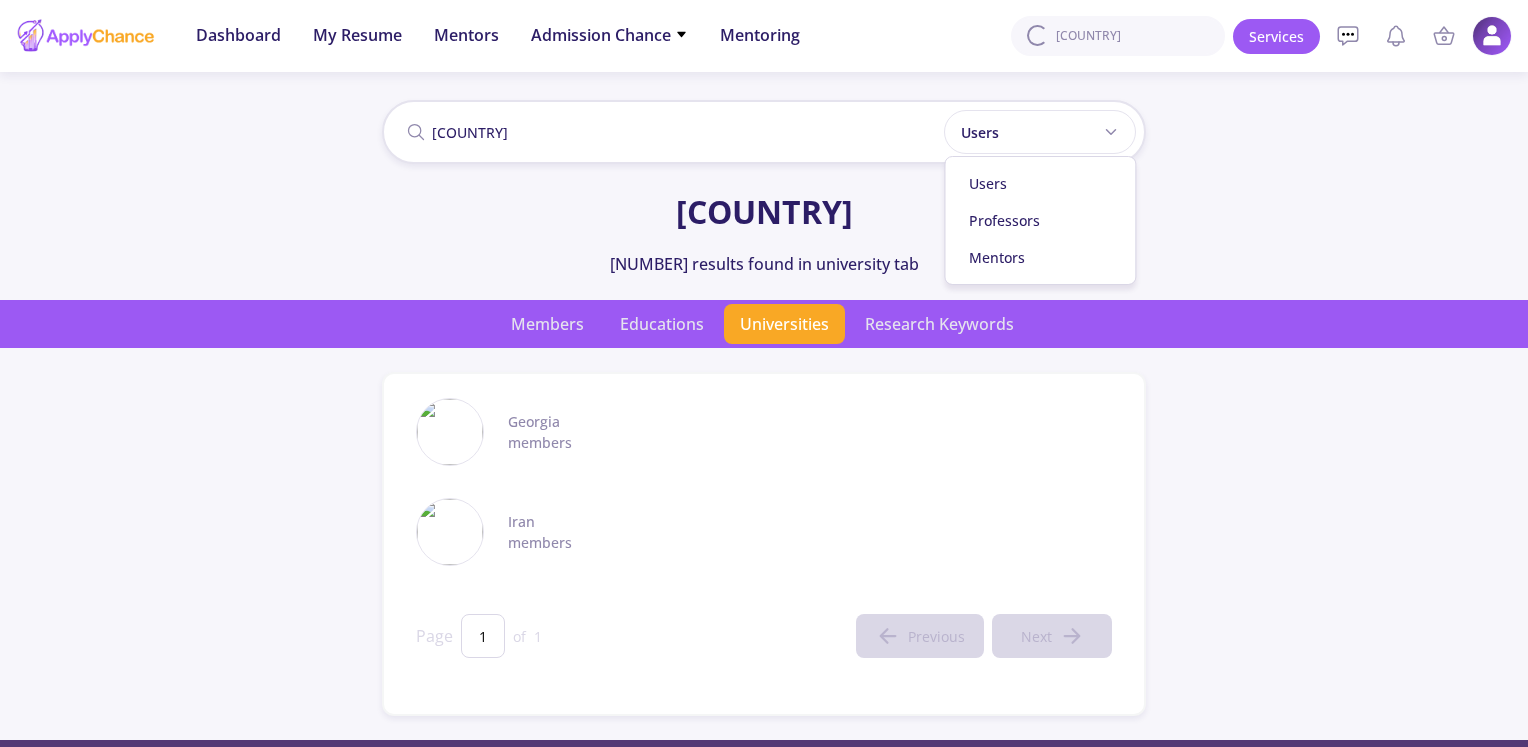 click on "[COUNTRY] Users Users Professors Mentors [COUNTRY] [NUMBER] results found in university tab" 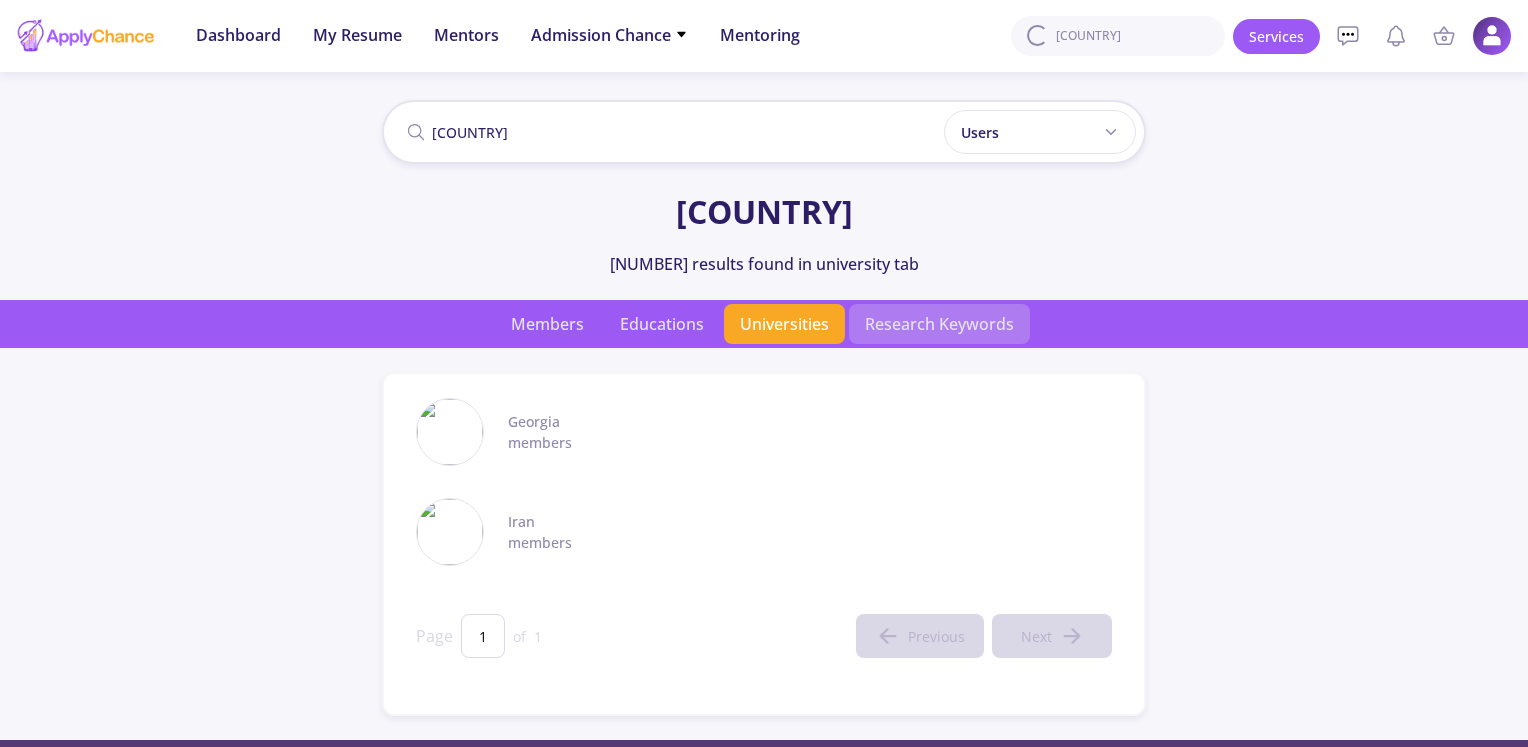 click on "Research Keywords" 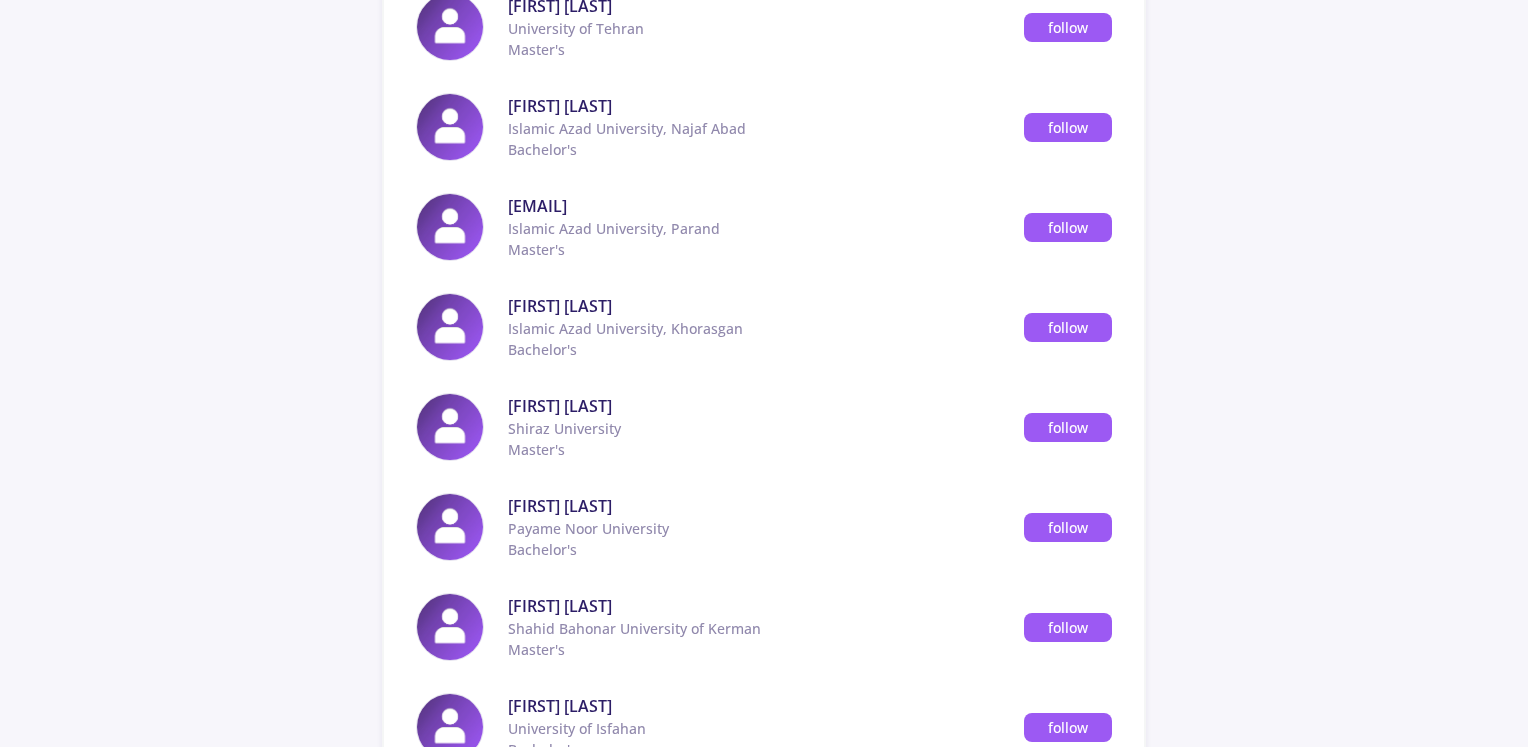 scroll, scrollTop: 0, scrollLeft: 0, axis: both 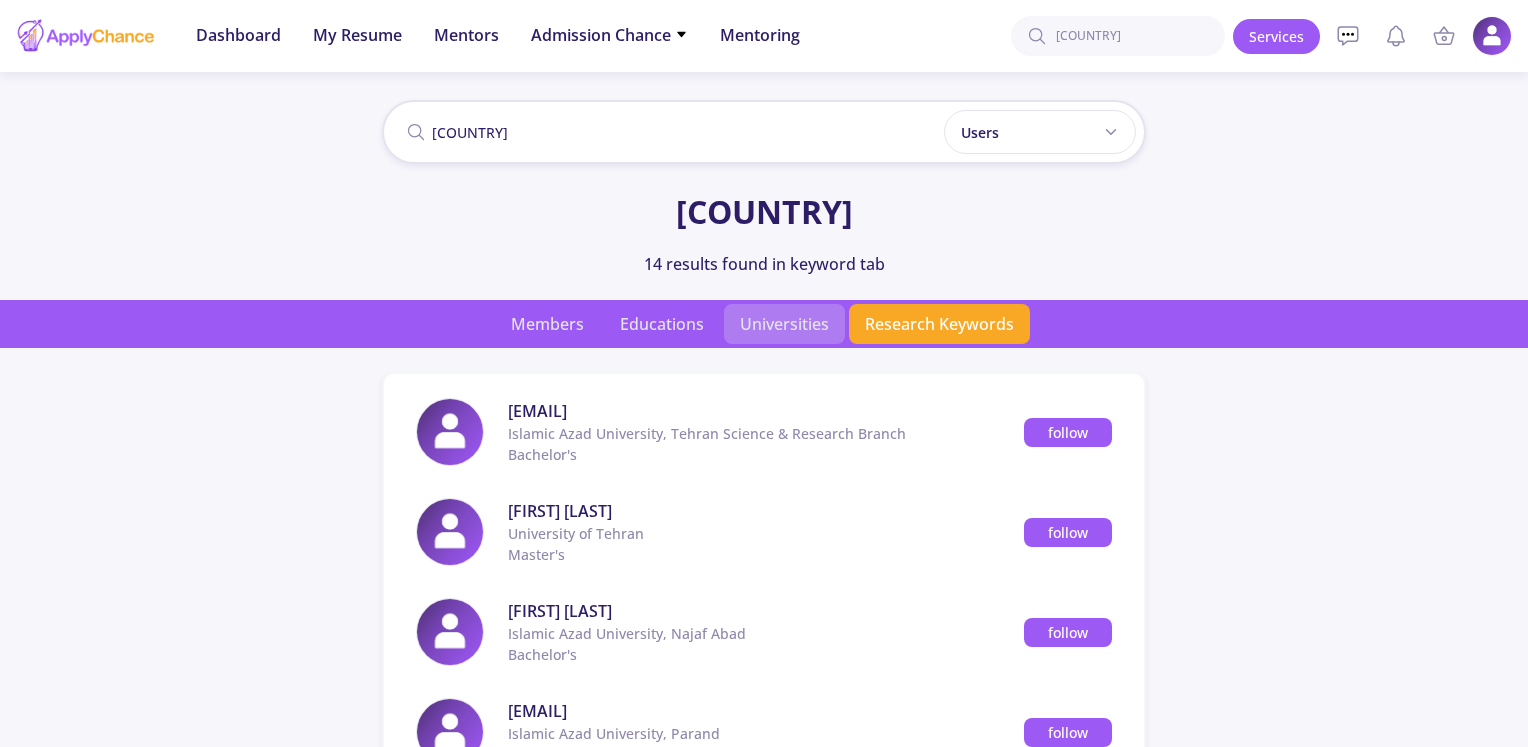 click on "Universities" 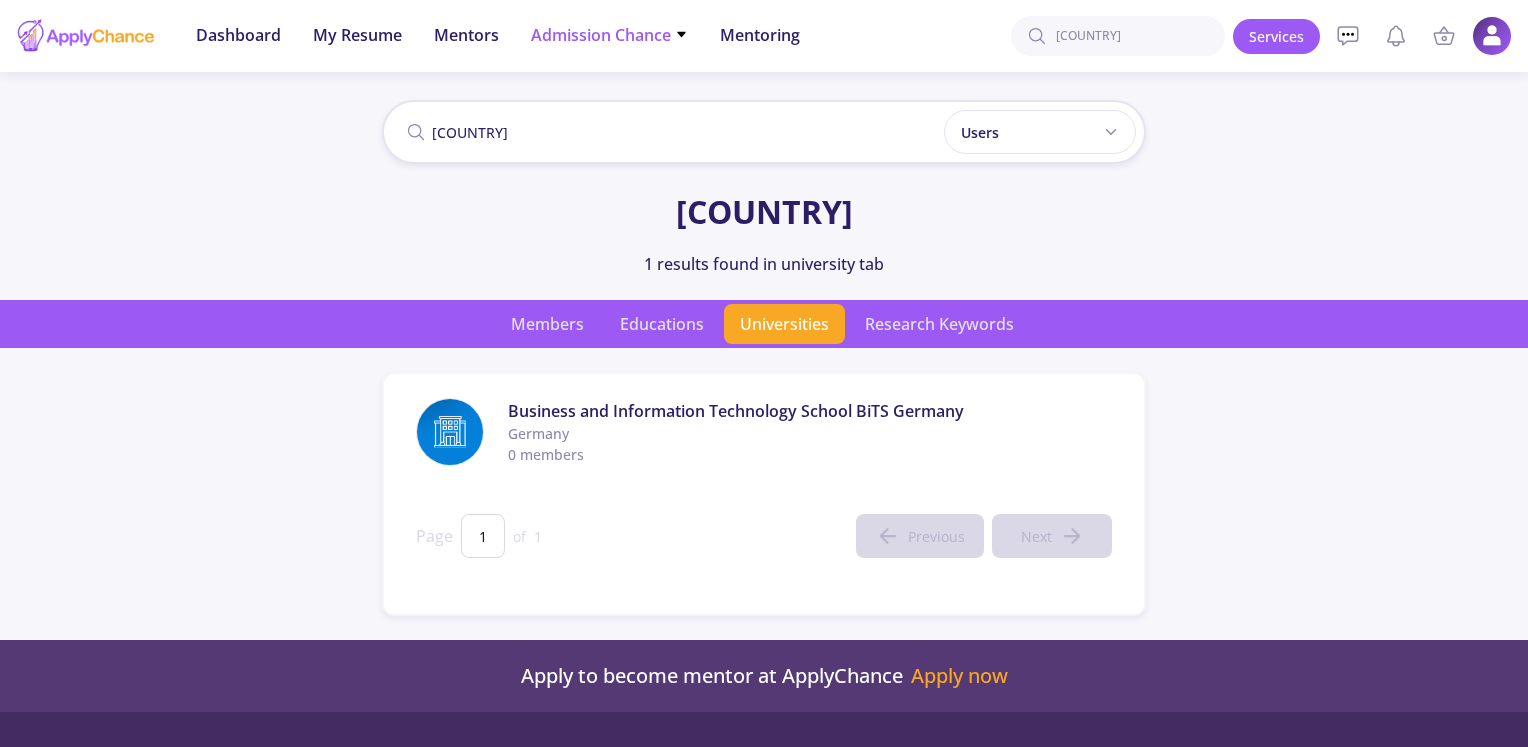 click on "Admission Chance   With Minimum Requirements   Only My Chance of Admission" 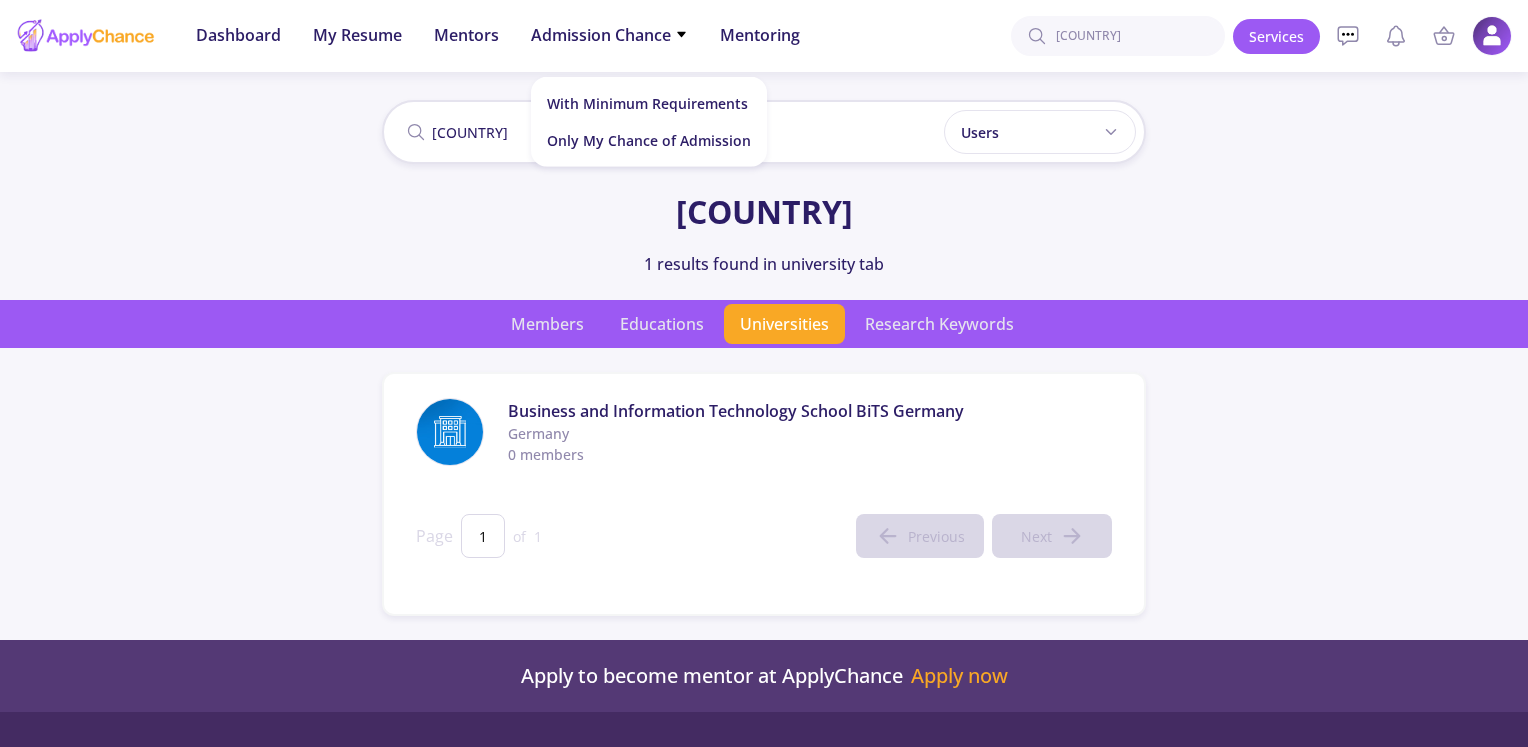 click on "[COUNTRY]" 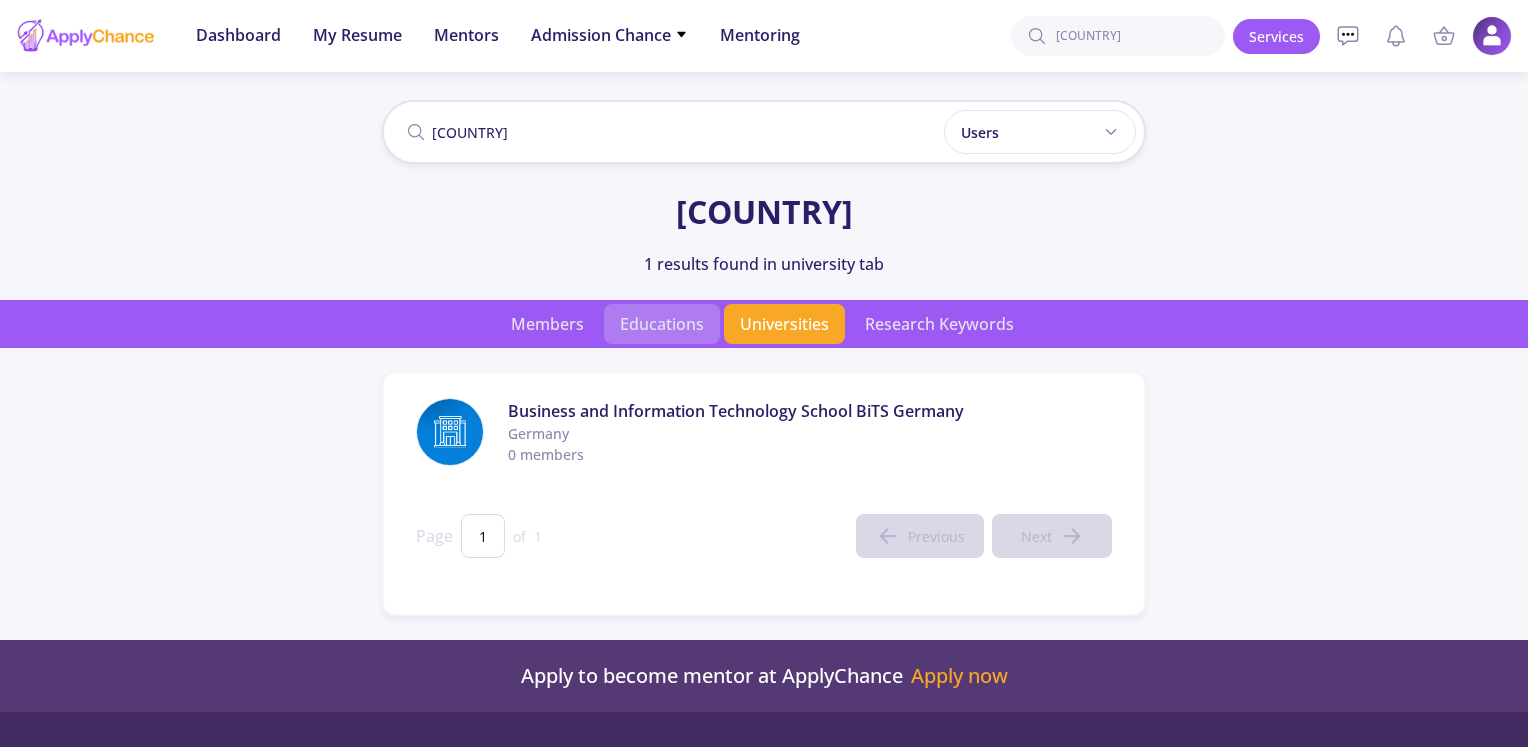 click on "Educations" 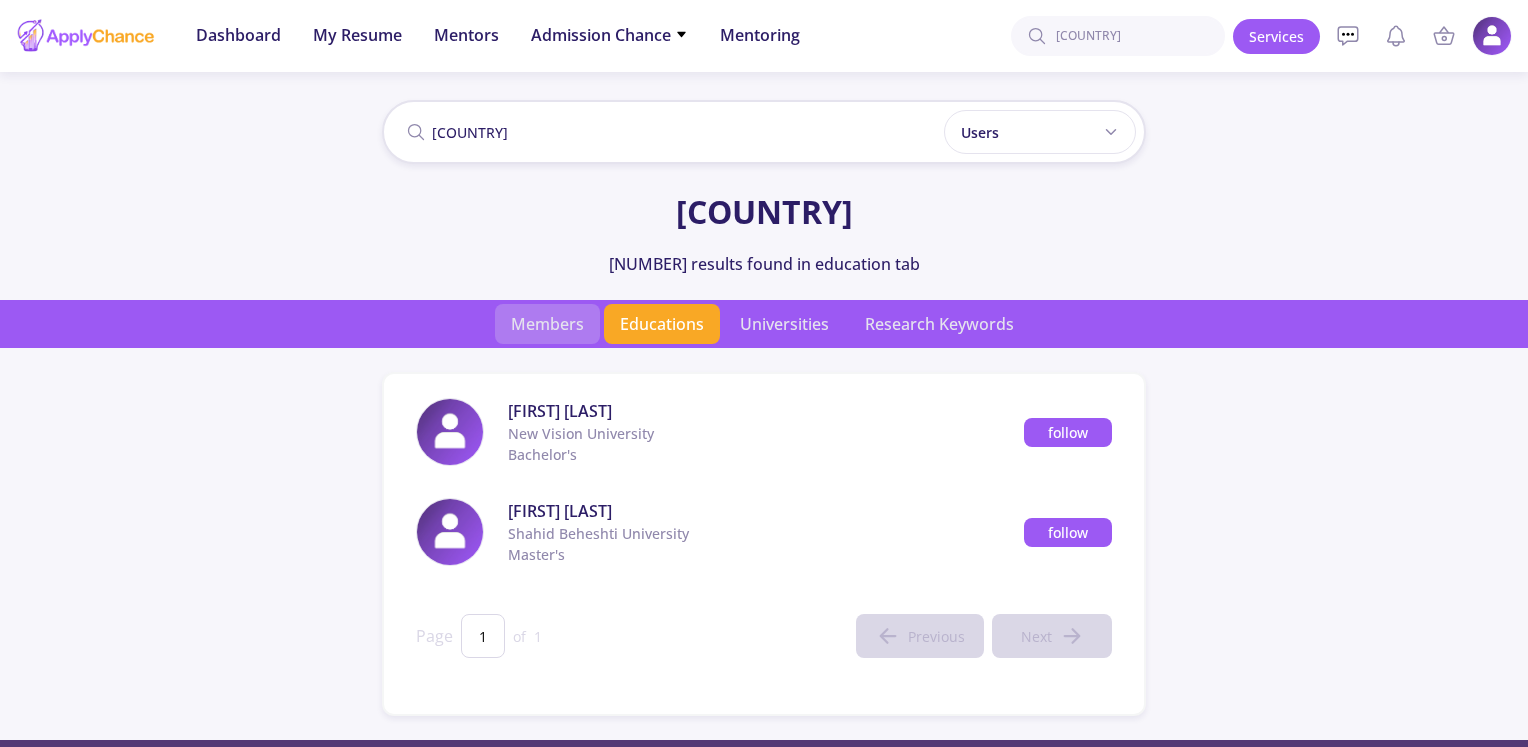 click on "Members" 